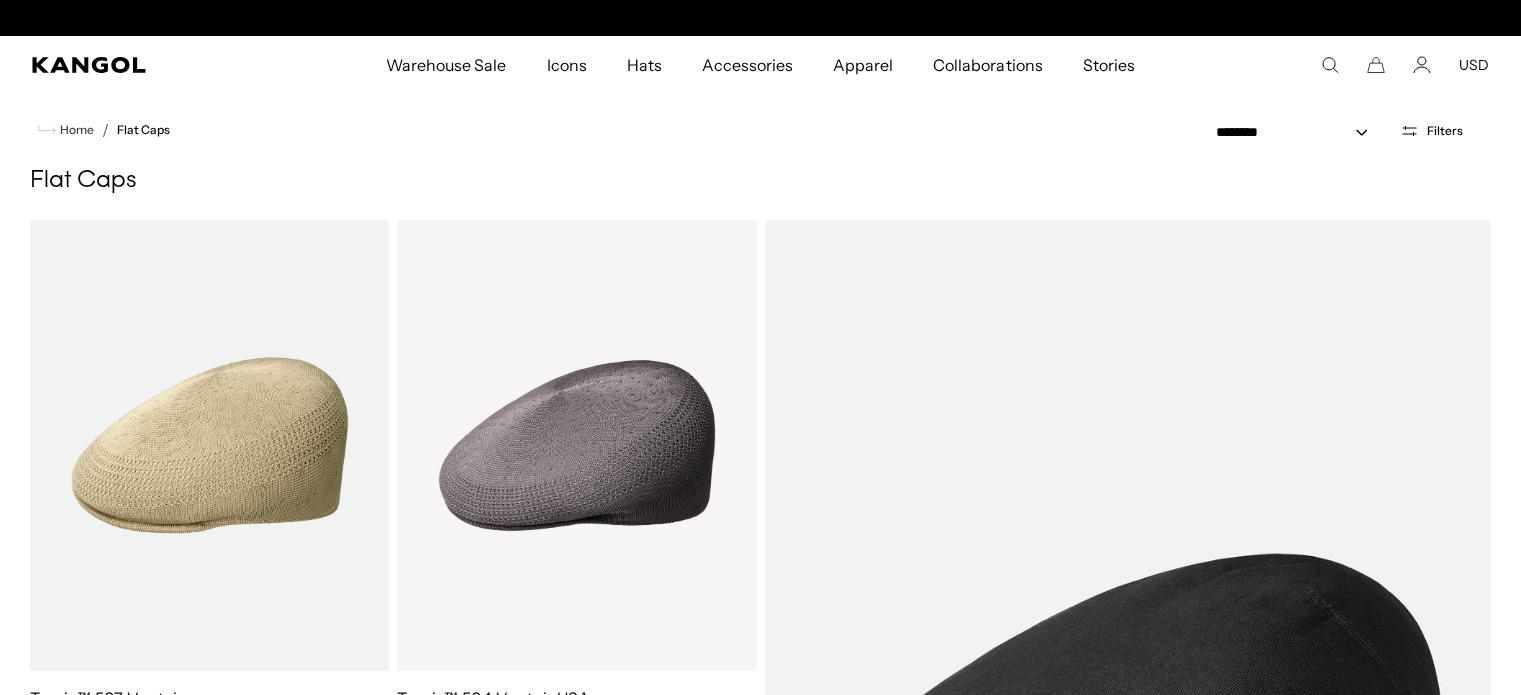 scroll, scrollTop: 692, scrollLeft: 0, axis: vertical 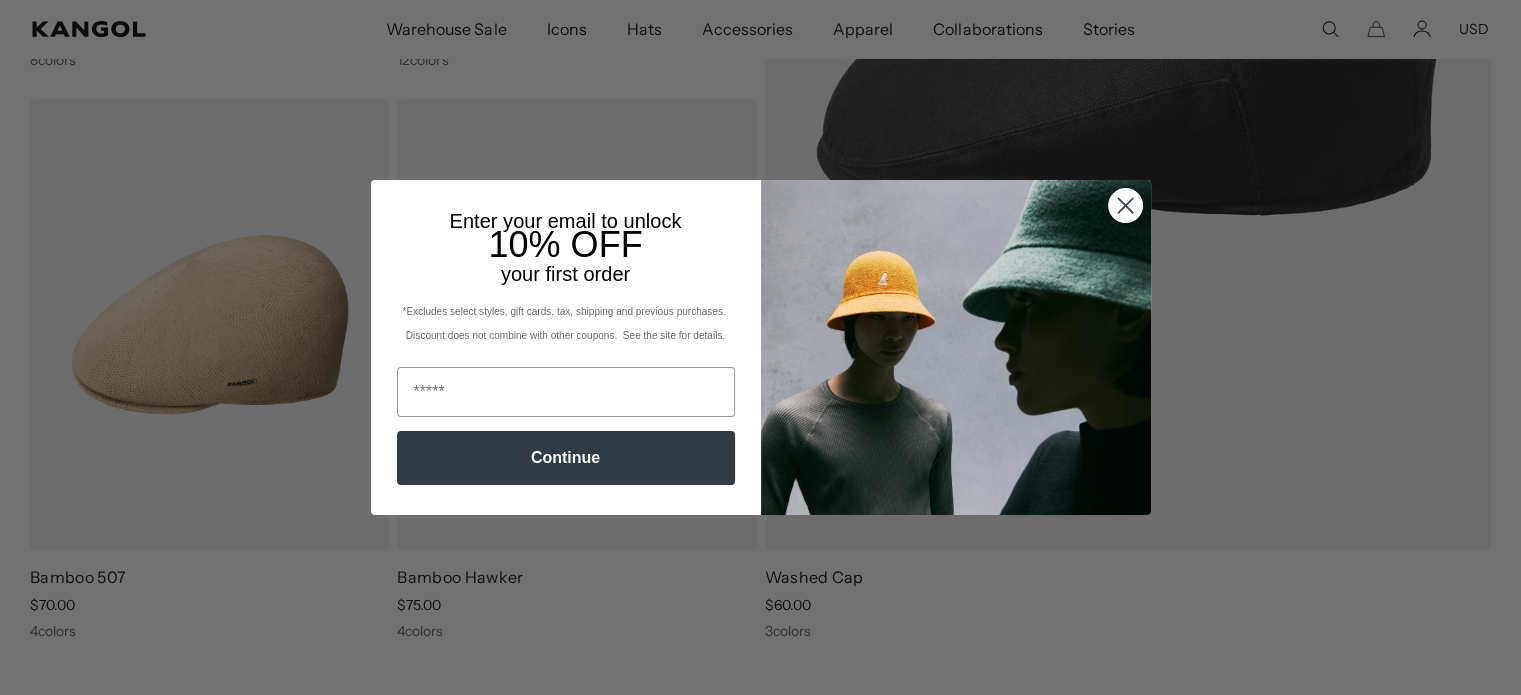 click 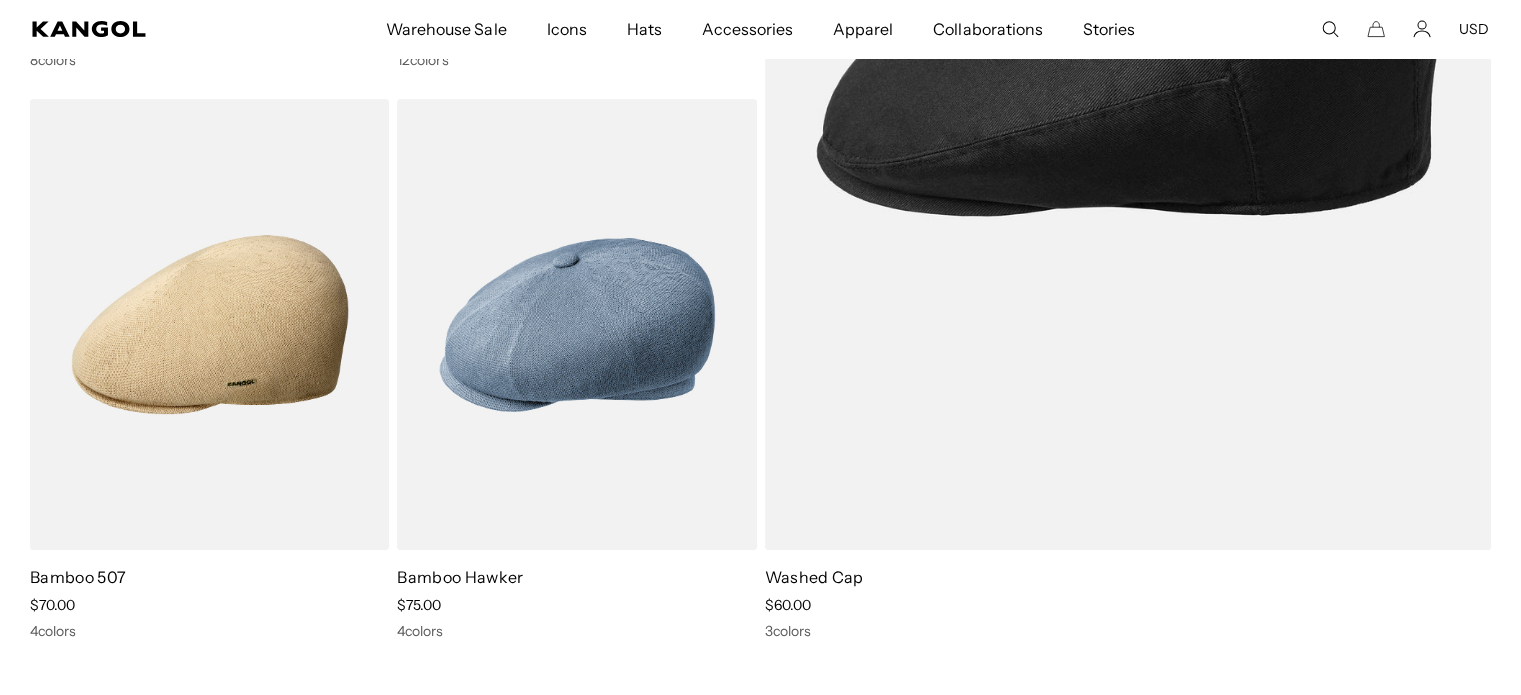 scroll, scrollTop: 0, scrollLeft: 0, axis: both 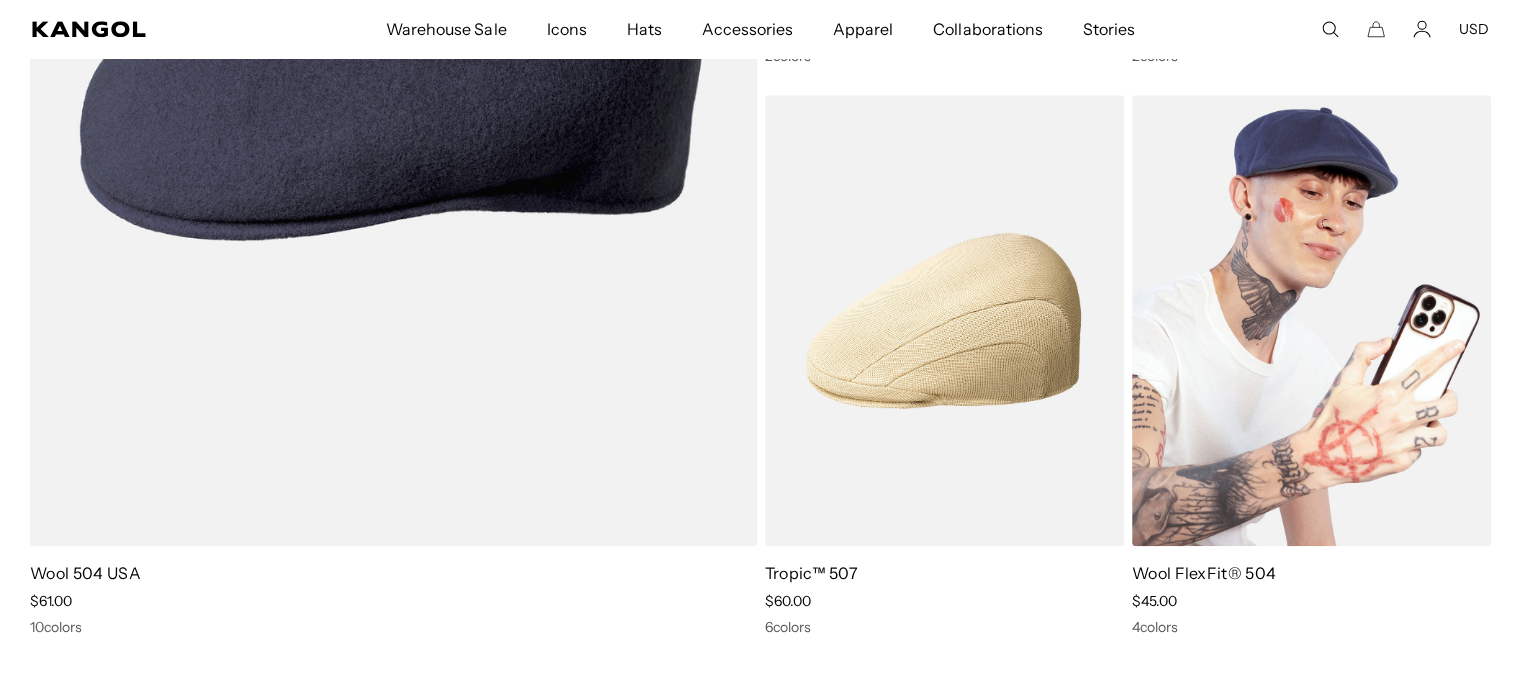 click at bounding box center [1311, 320] 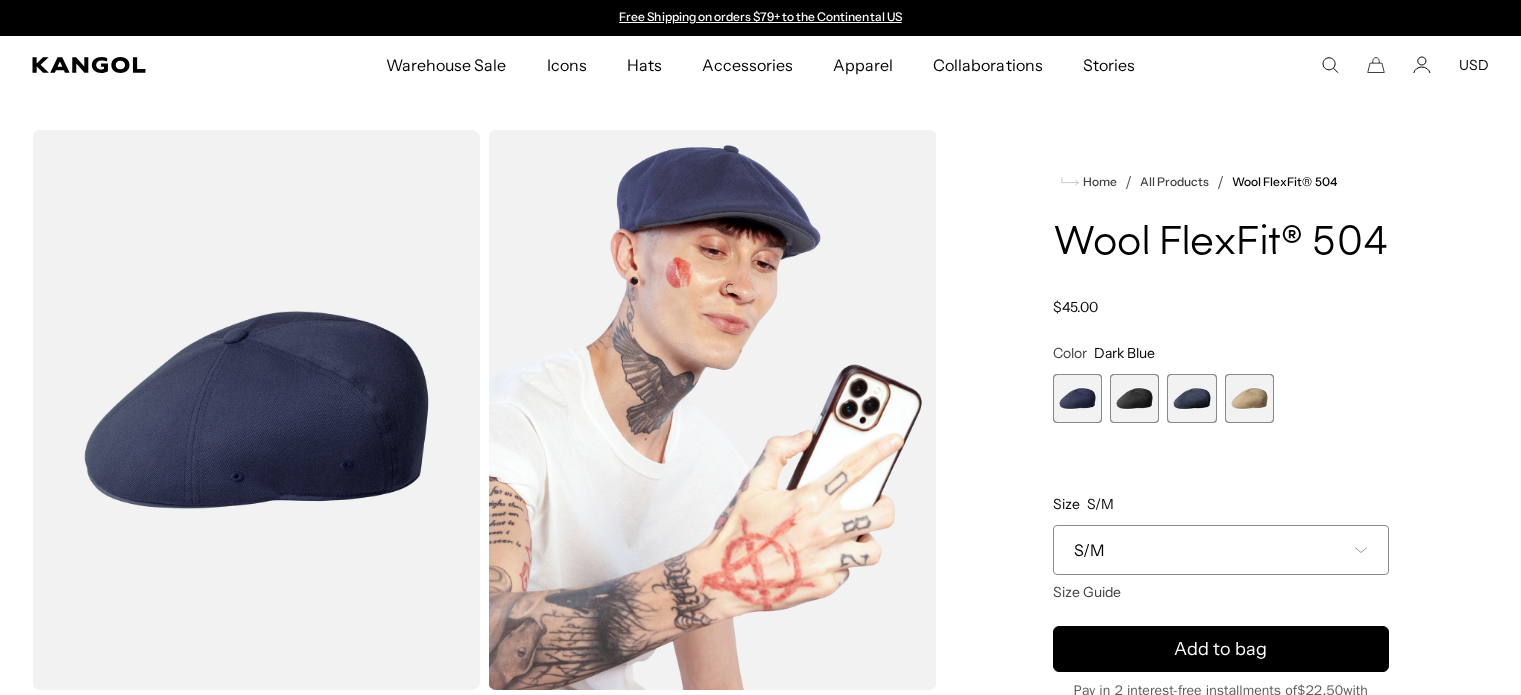 scroll, scrollTop: 0, scrollLeft: 0, axis: both 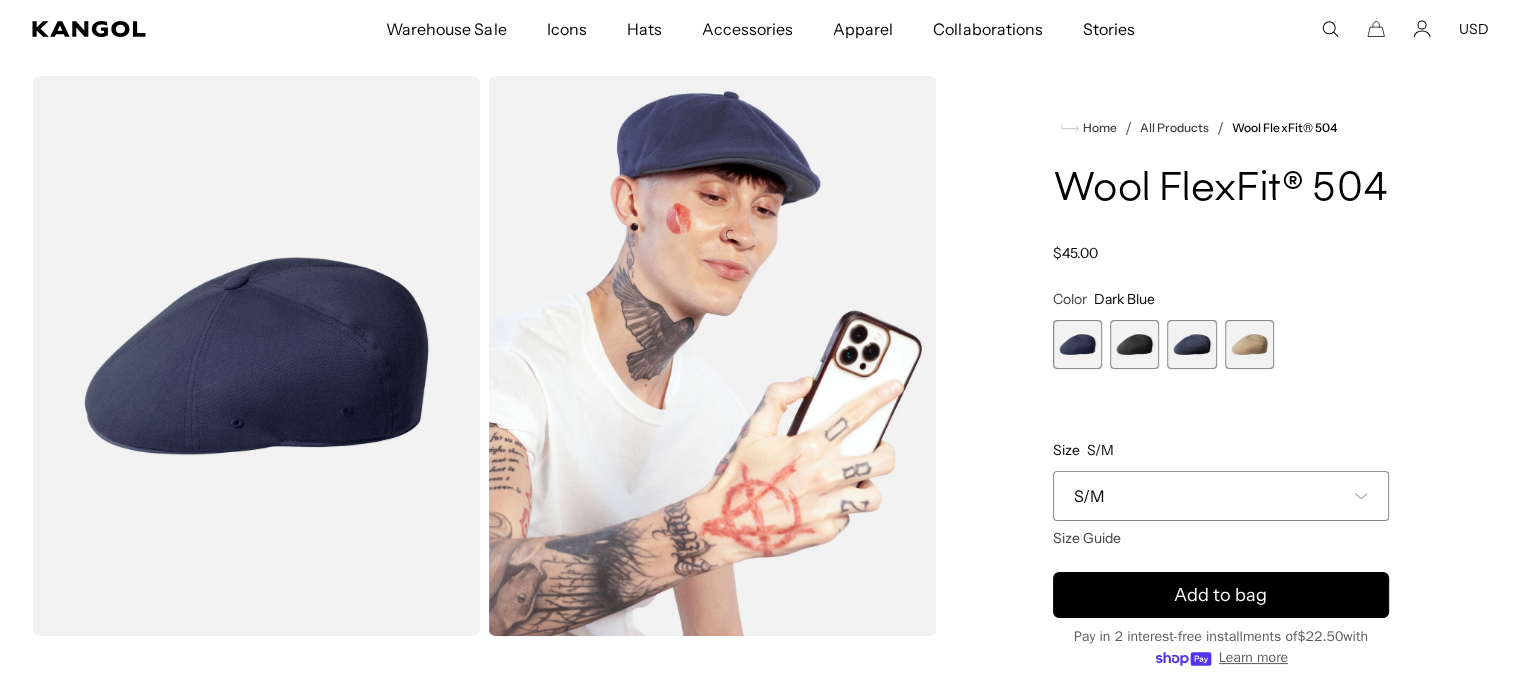 click at bounding box center (1134, 344) 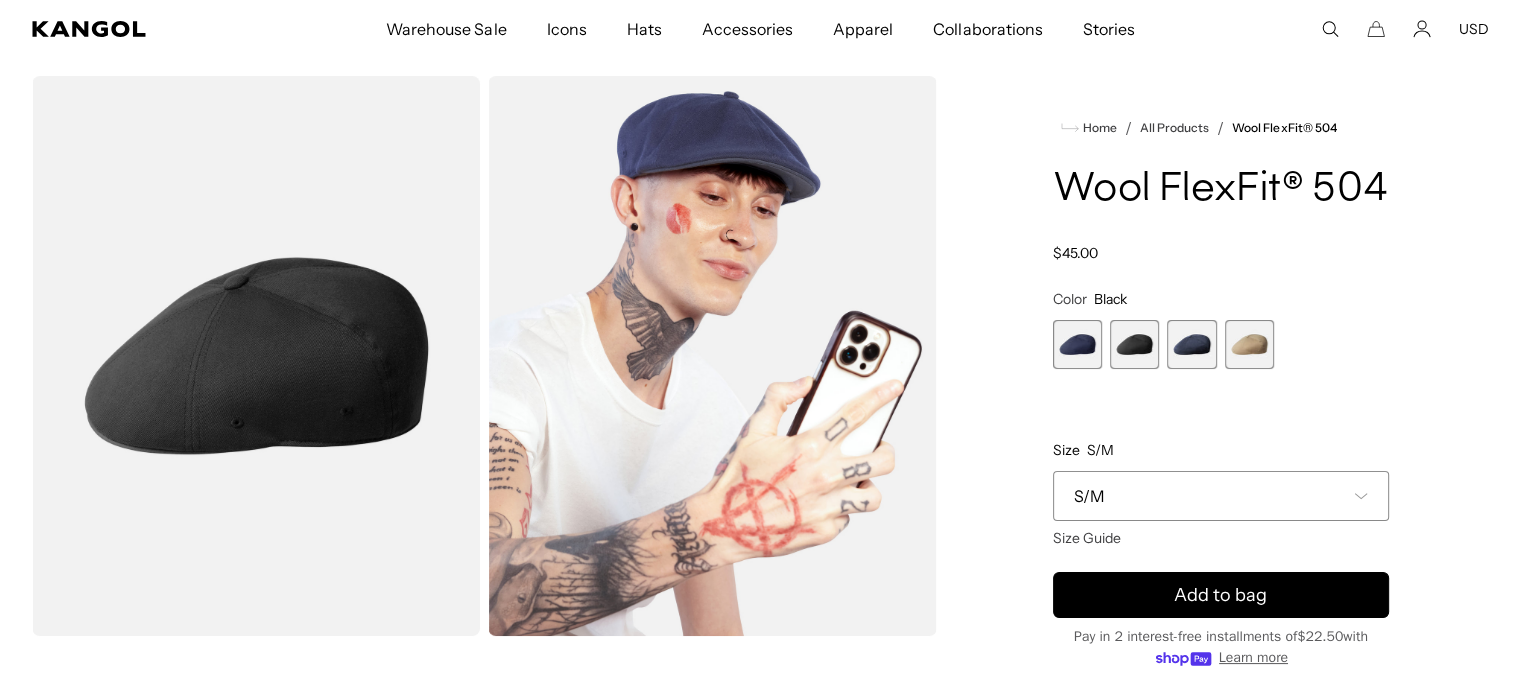 scroll, scrollTop: 0, scrollLeft: 412, axis: horizontal 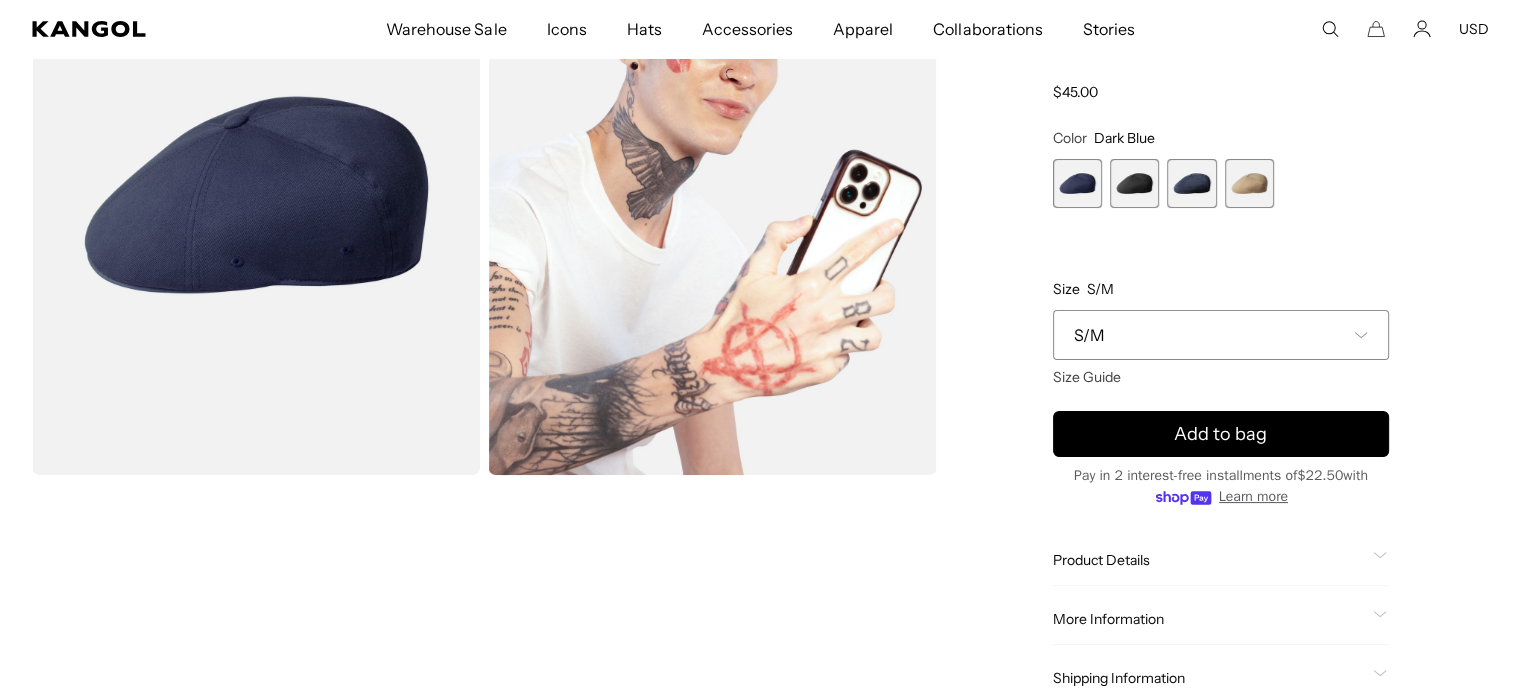 click 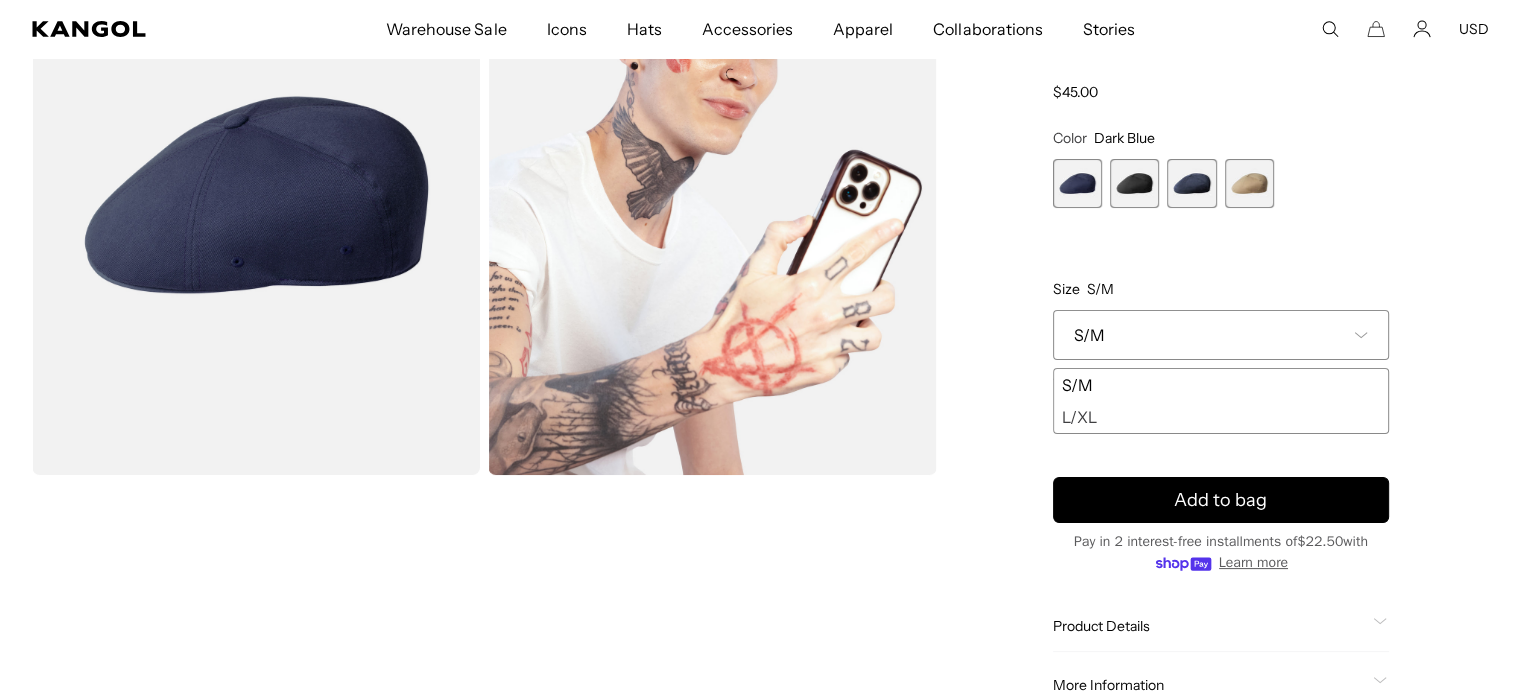 click on "L/XL" at bounding box center [1221, 417] 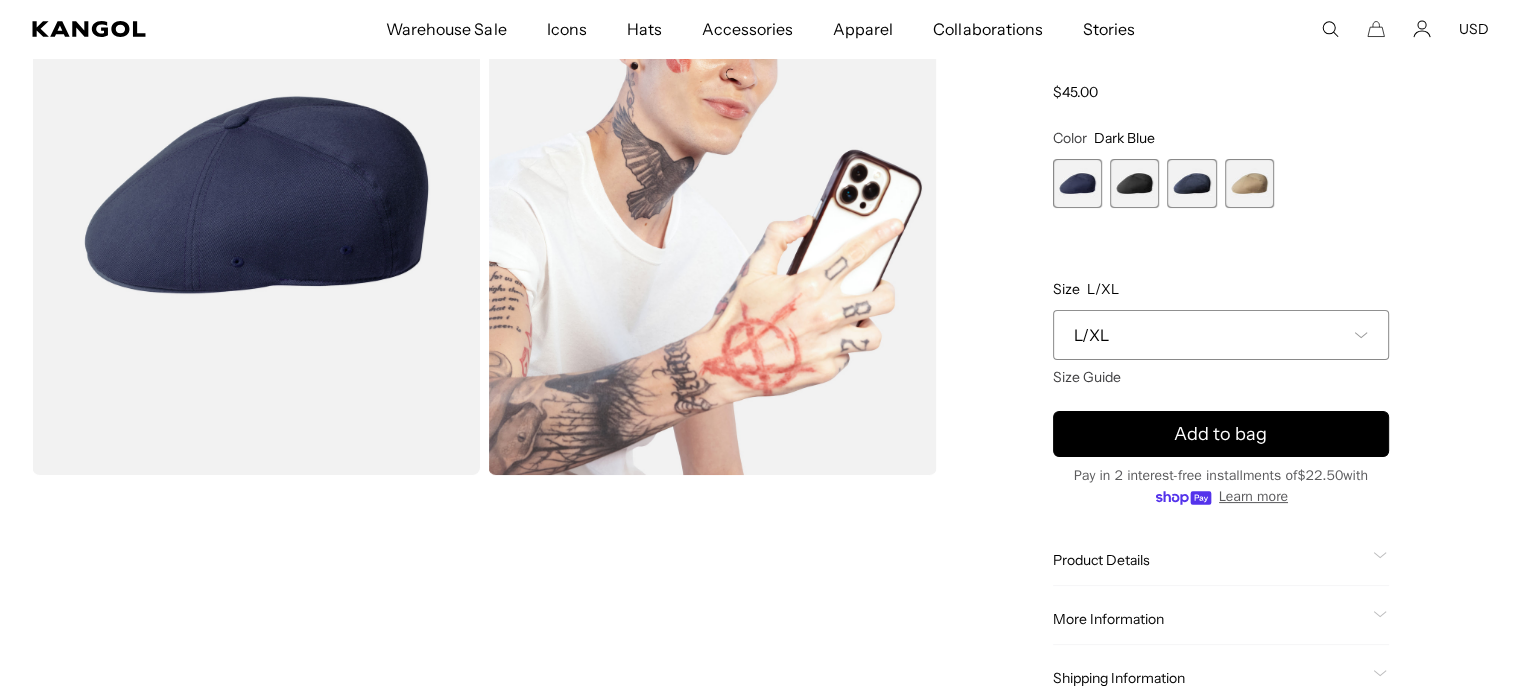 scroll, scrollTop: 0, scrollLeft: 0, axis: both 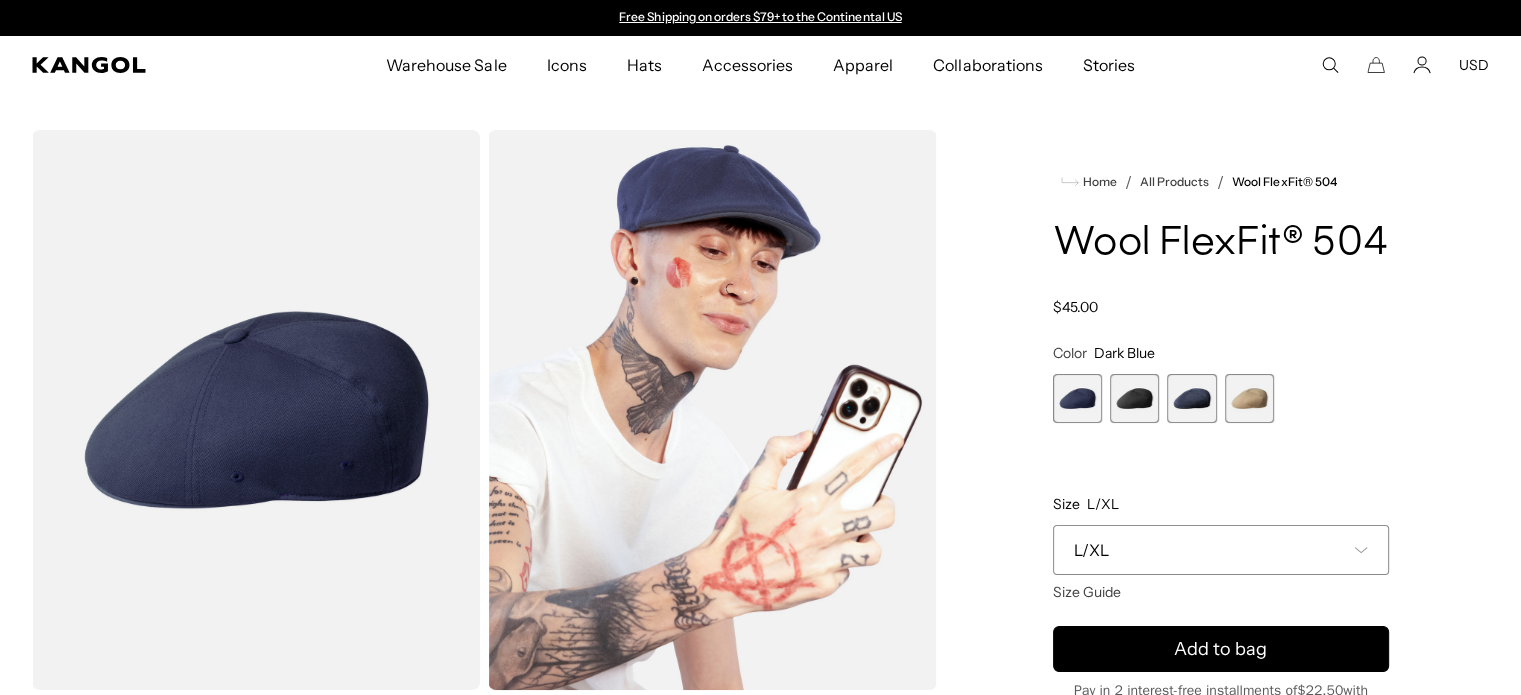 click on "USD" at bounding box center [1474, 65] 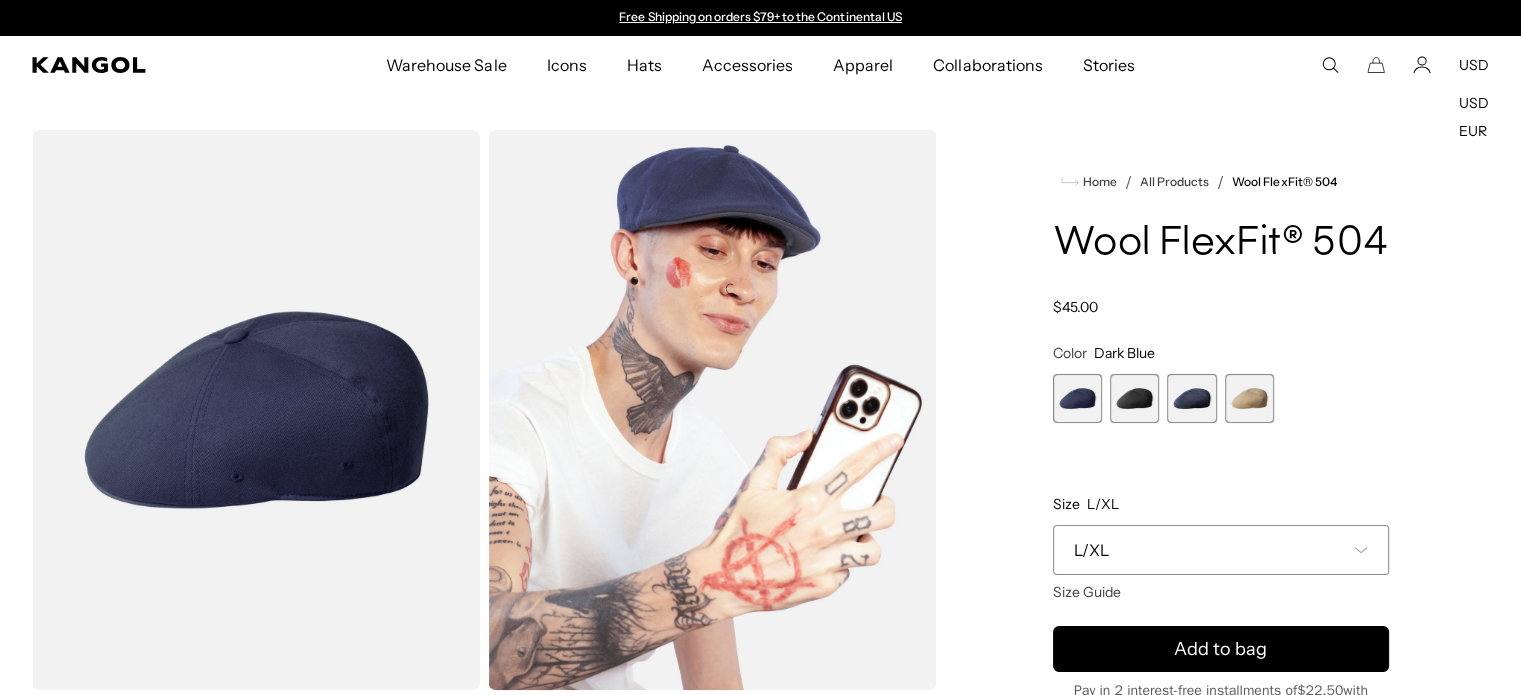 click on "Home
/
All Products
/
Wool FlexFit® 504
Wool FlexFit® 504
Regular price
$45.00
Regular price
Sale price
$45.00
Color
Dark Blue
Previous
Next
Dark Blue
Variant sold out or unavailable
Black
Variant sold out or unavailable" at bounding box center [1221, 544] 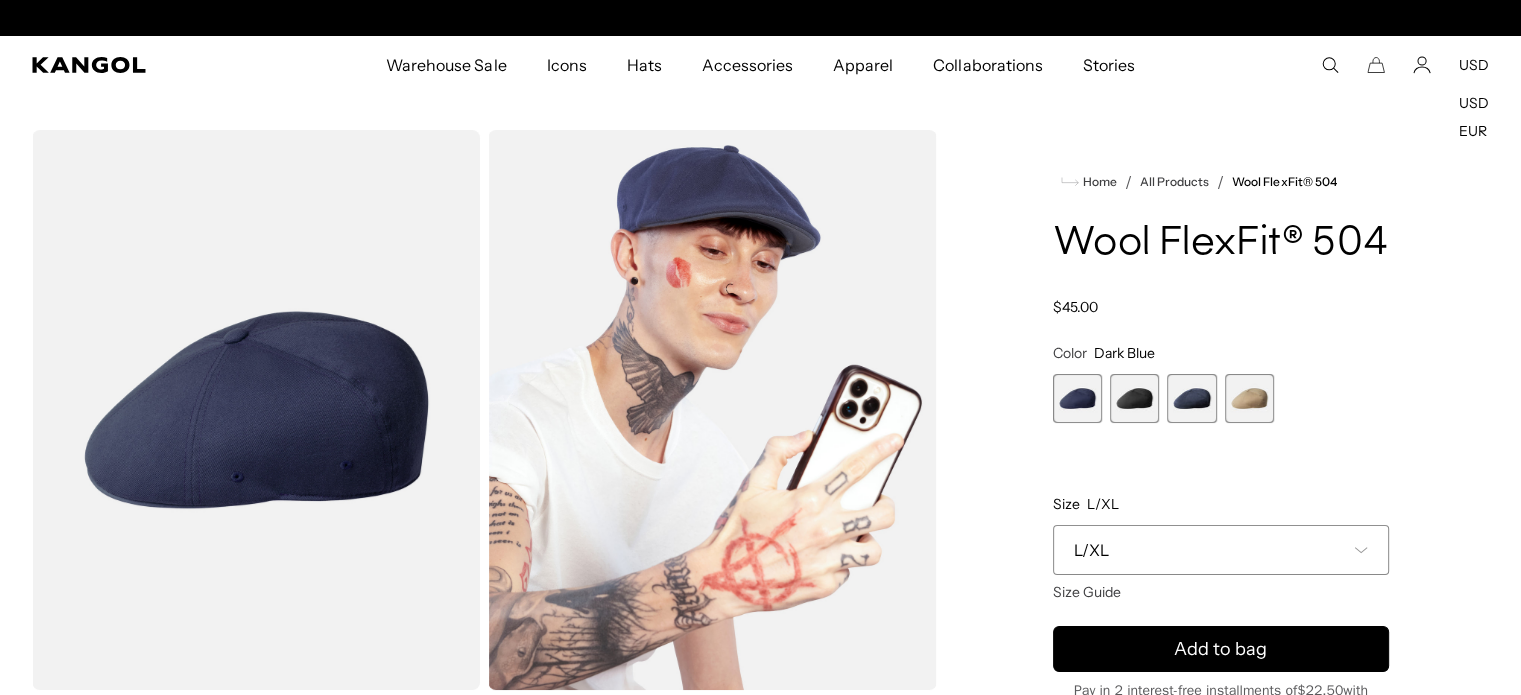 scroll, scrollTop: 0, scrollLeft: 412, axis: horizontal 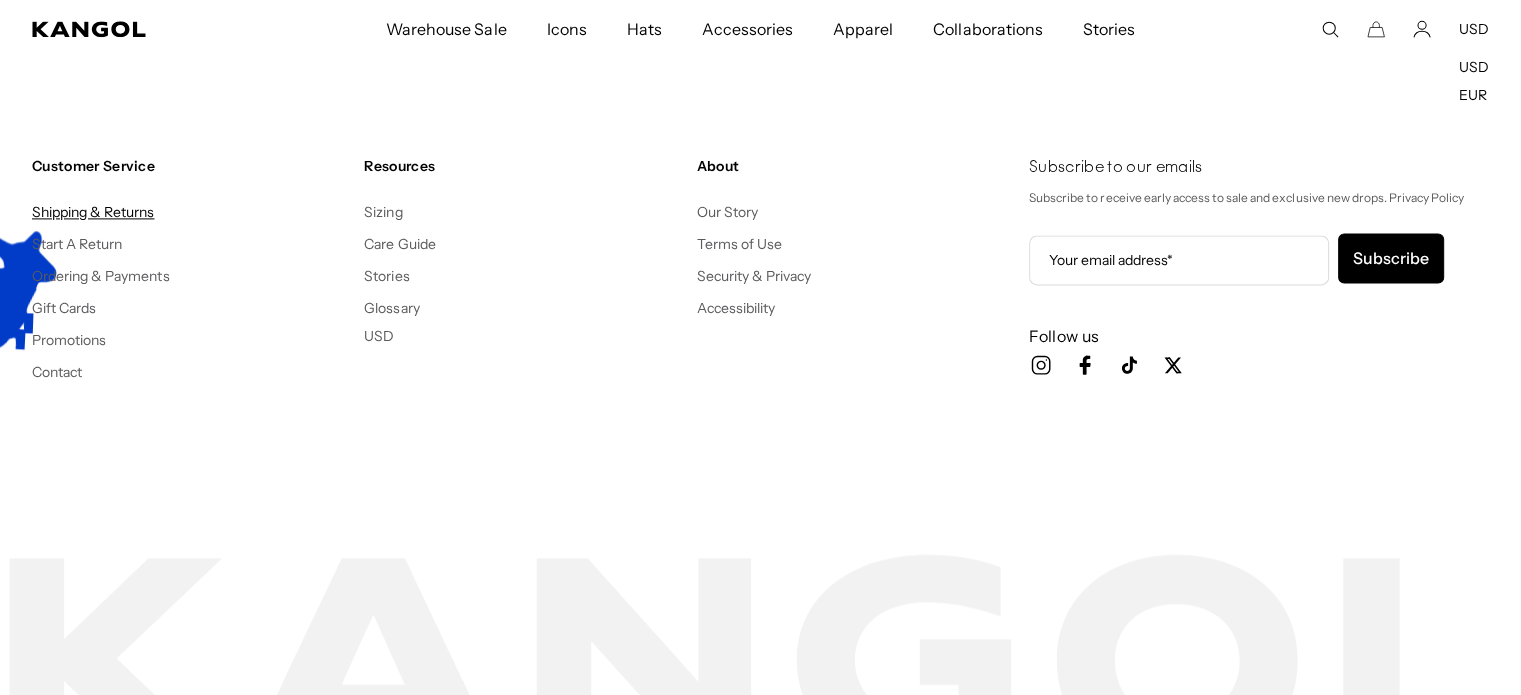 click on "Shipping & Returns" at bounding box center [93, 212] 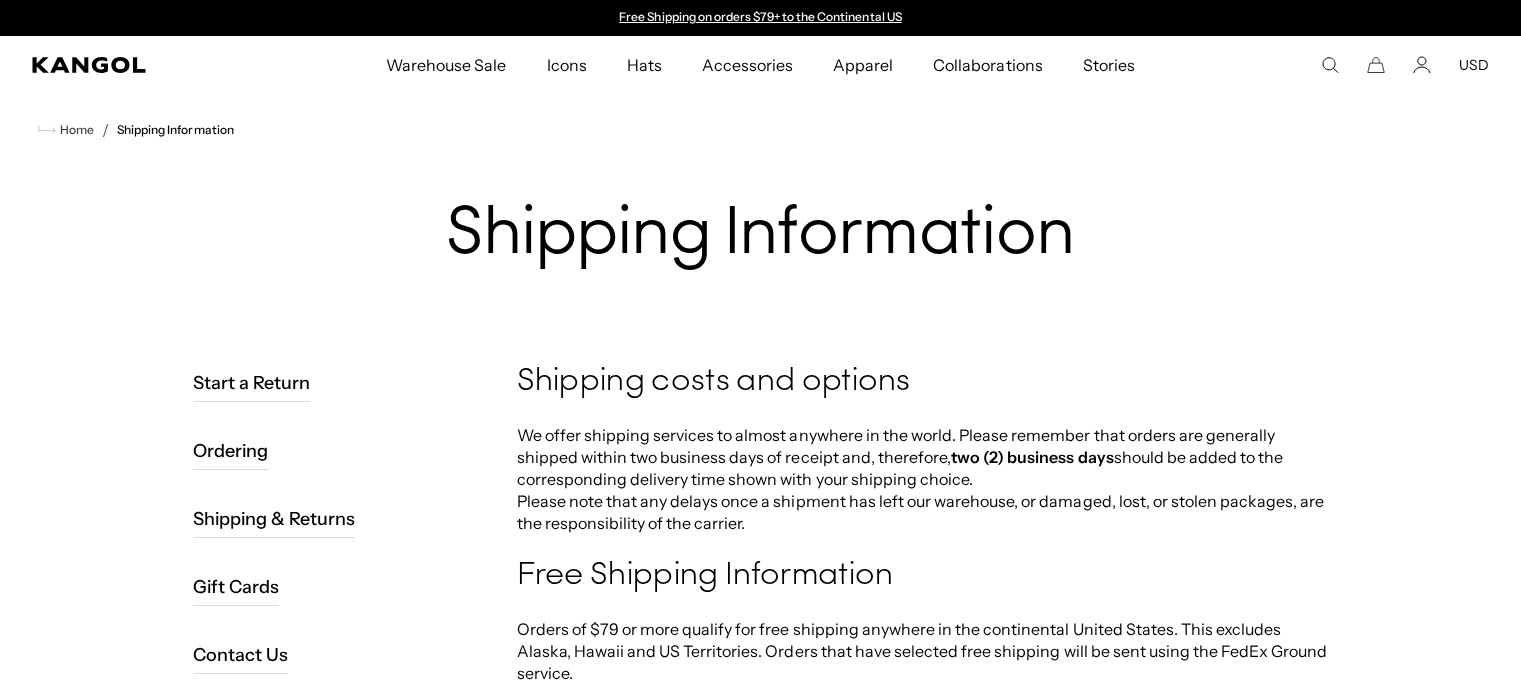 scroll, scrollTop: 0, scrollLeft: 0, axis: both 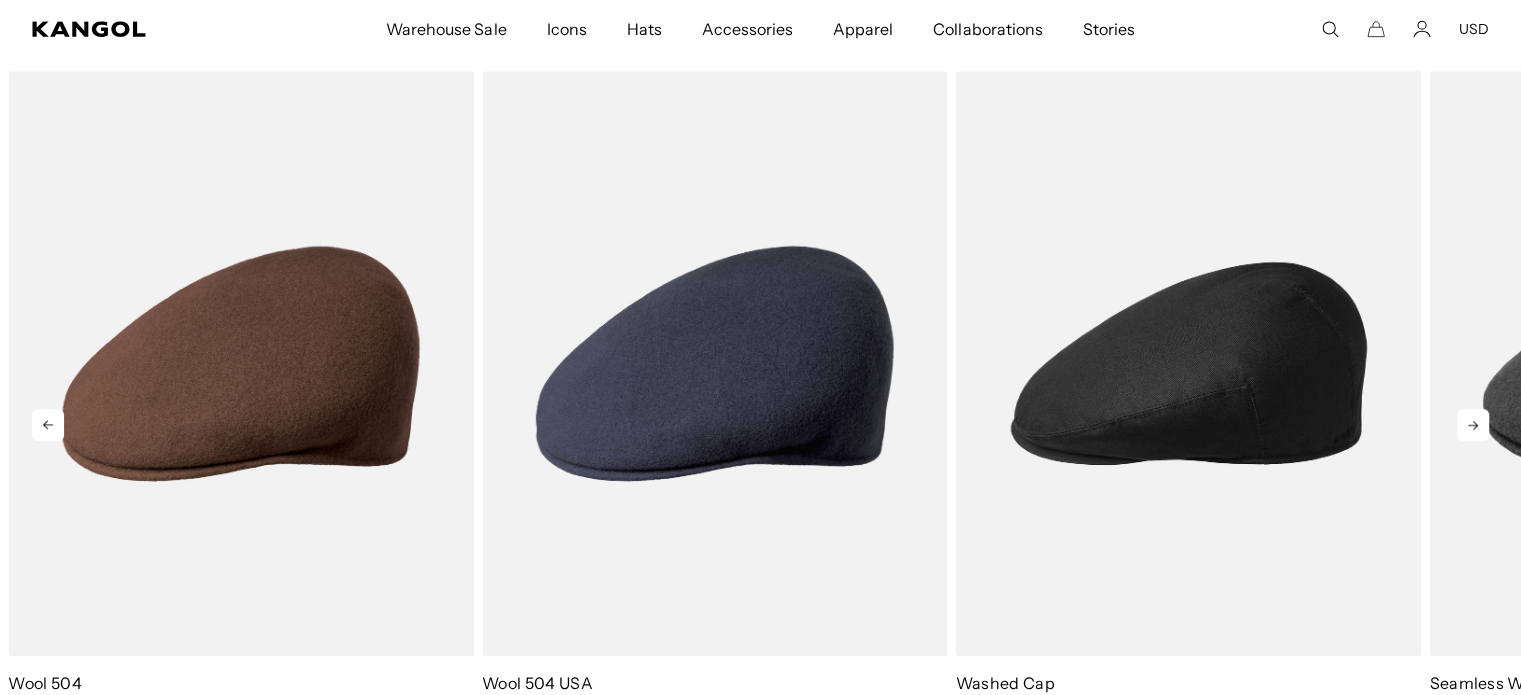 click 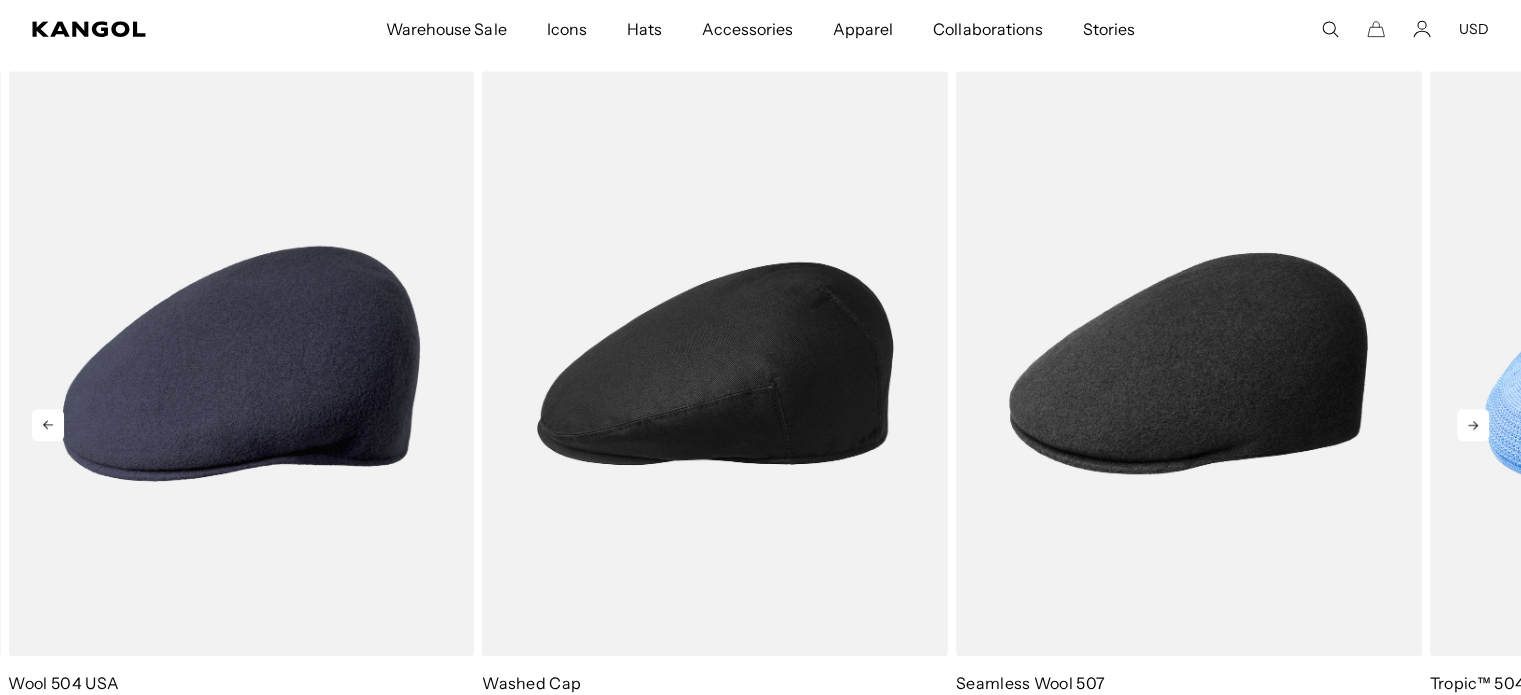 click 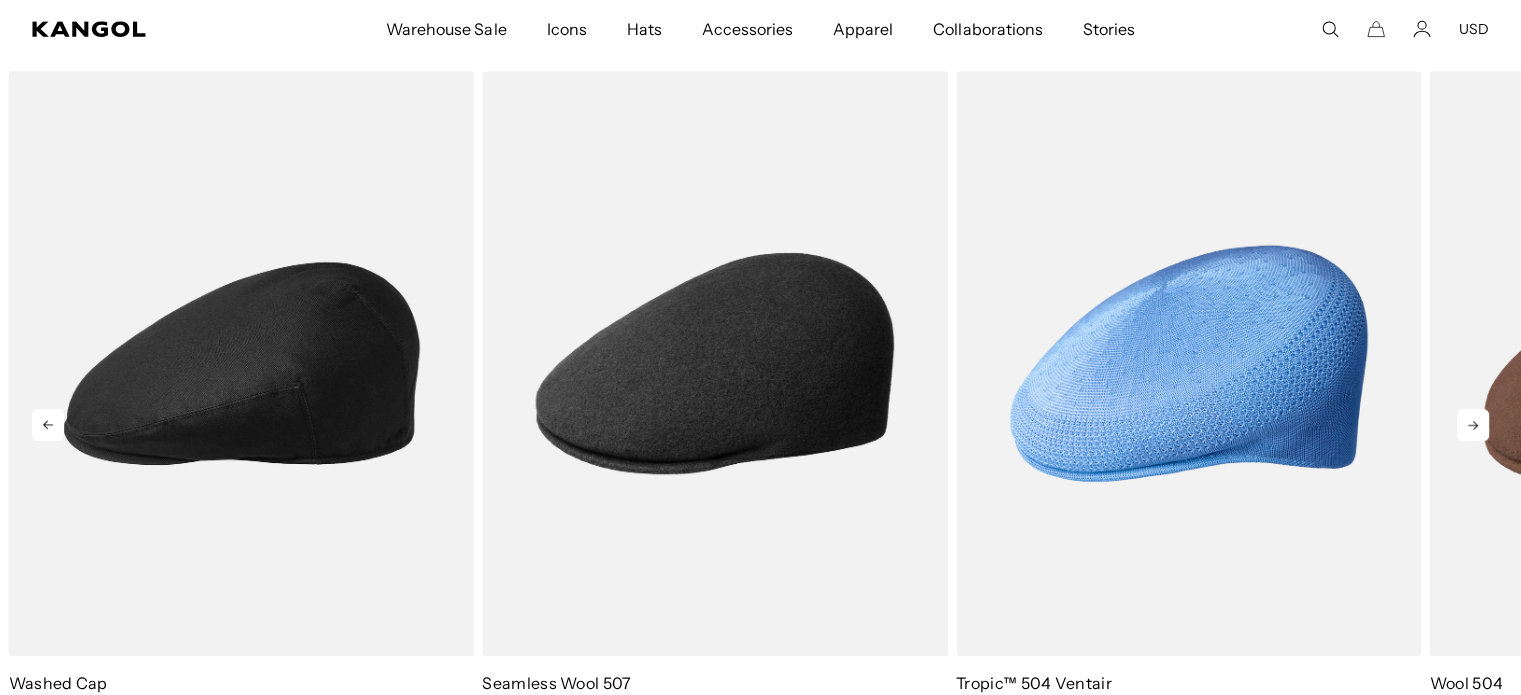 click 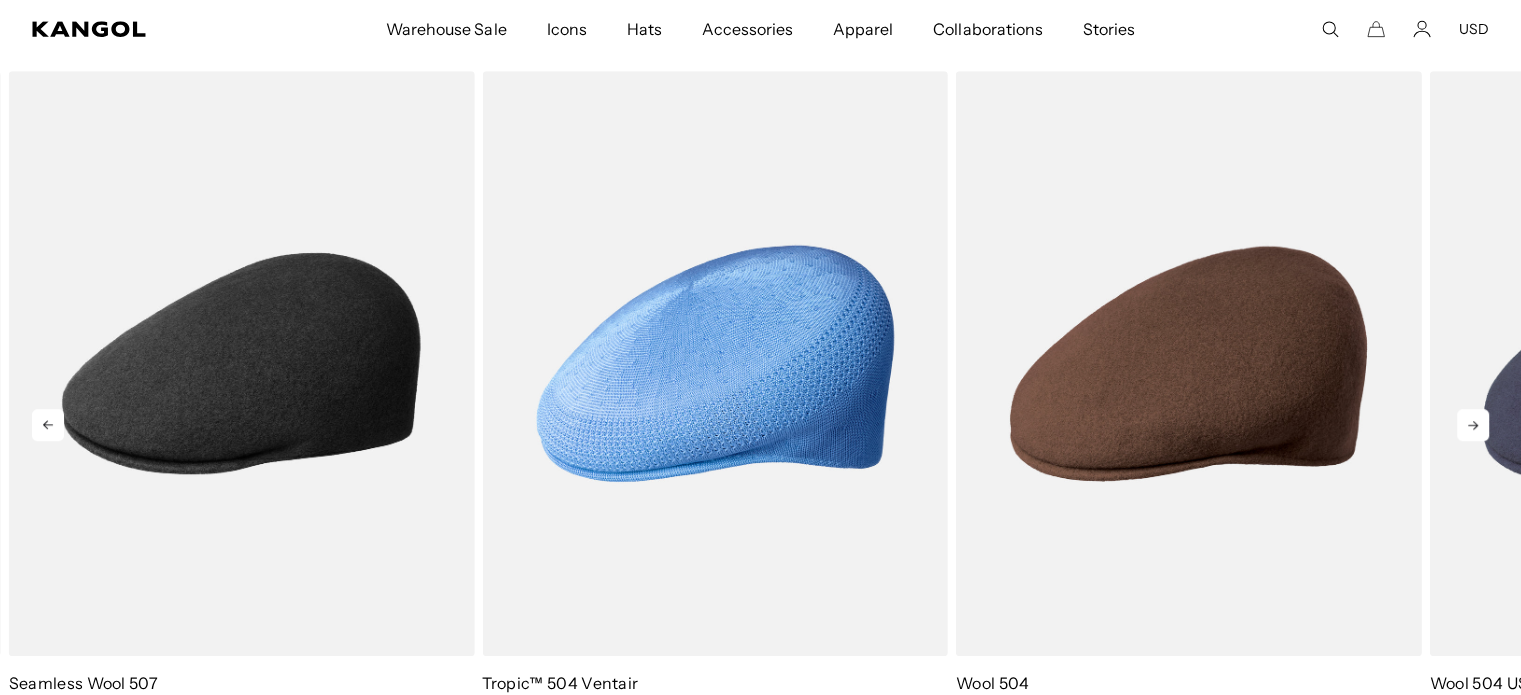 scroll, scrollTop: 0, scrollLeft: 0, axis: both 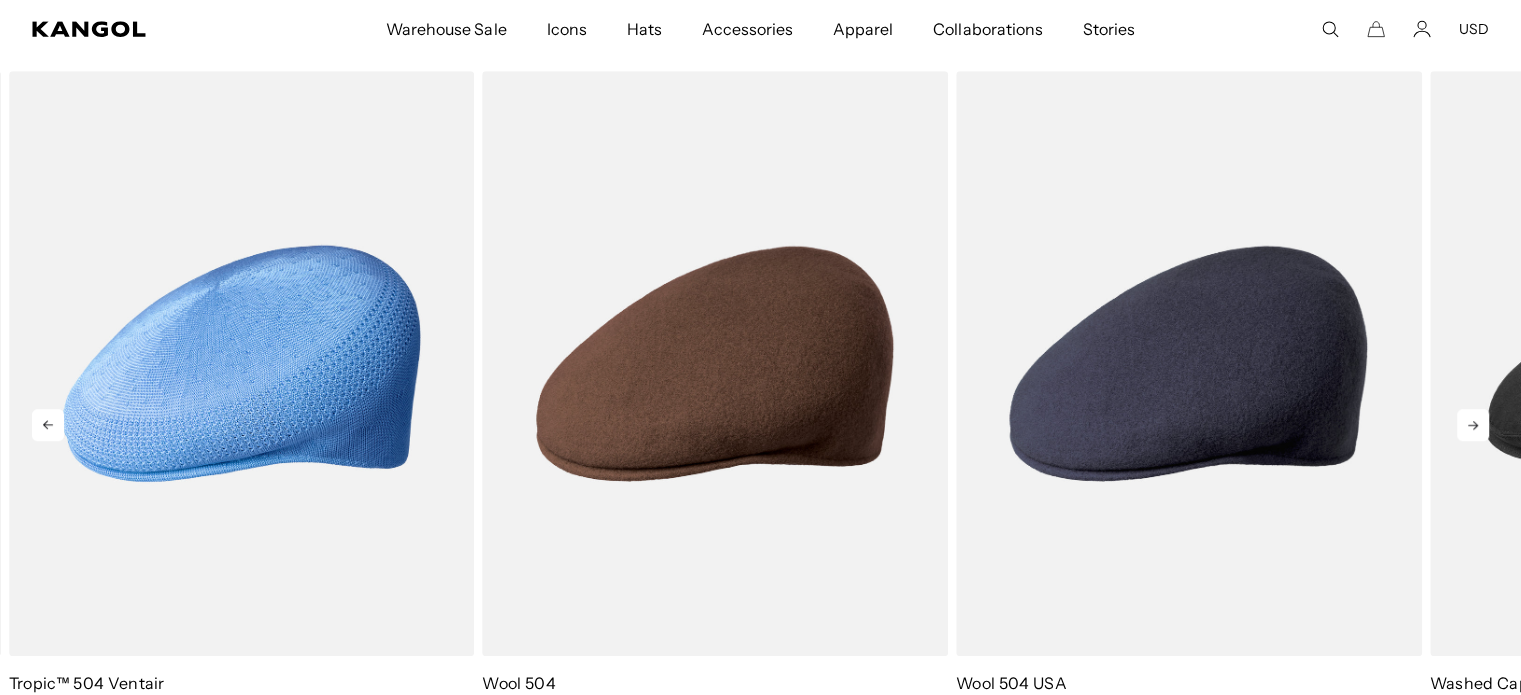 click 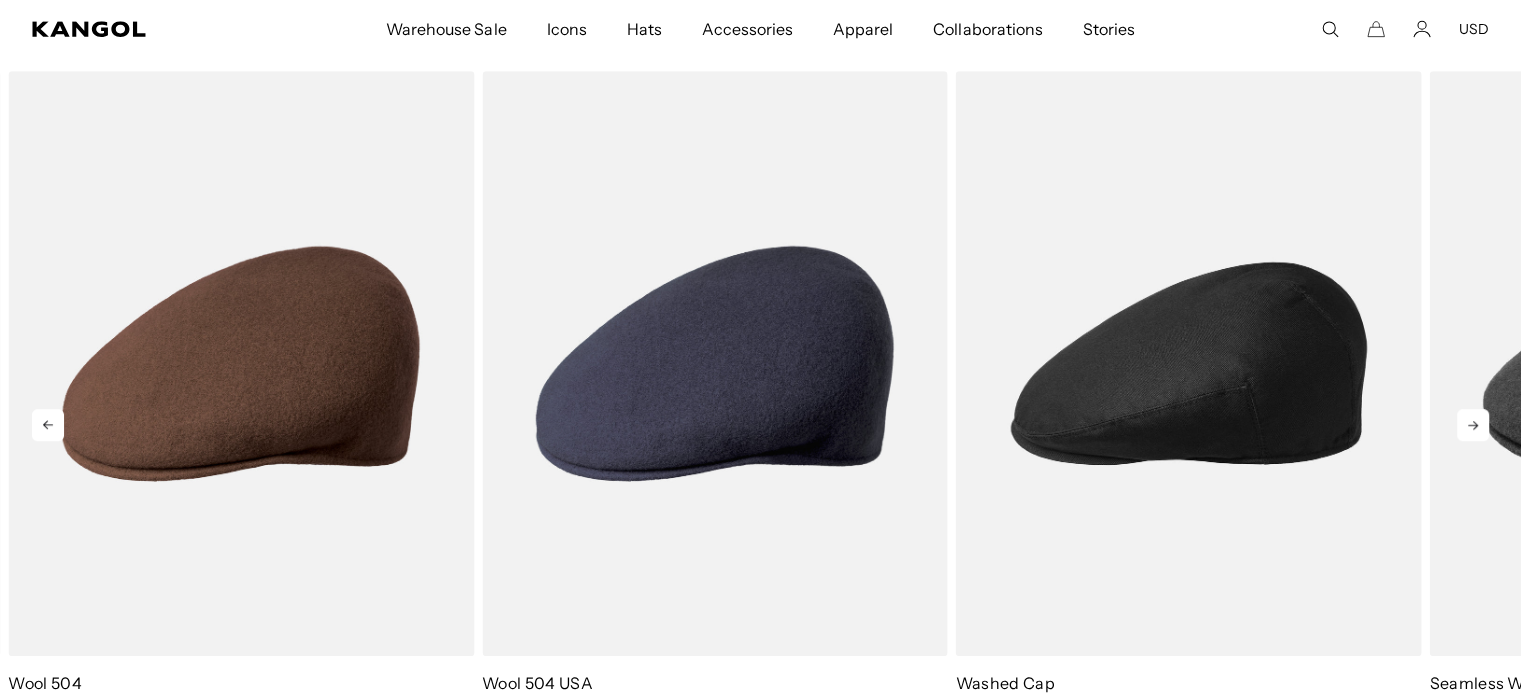 click 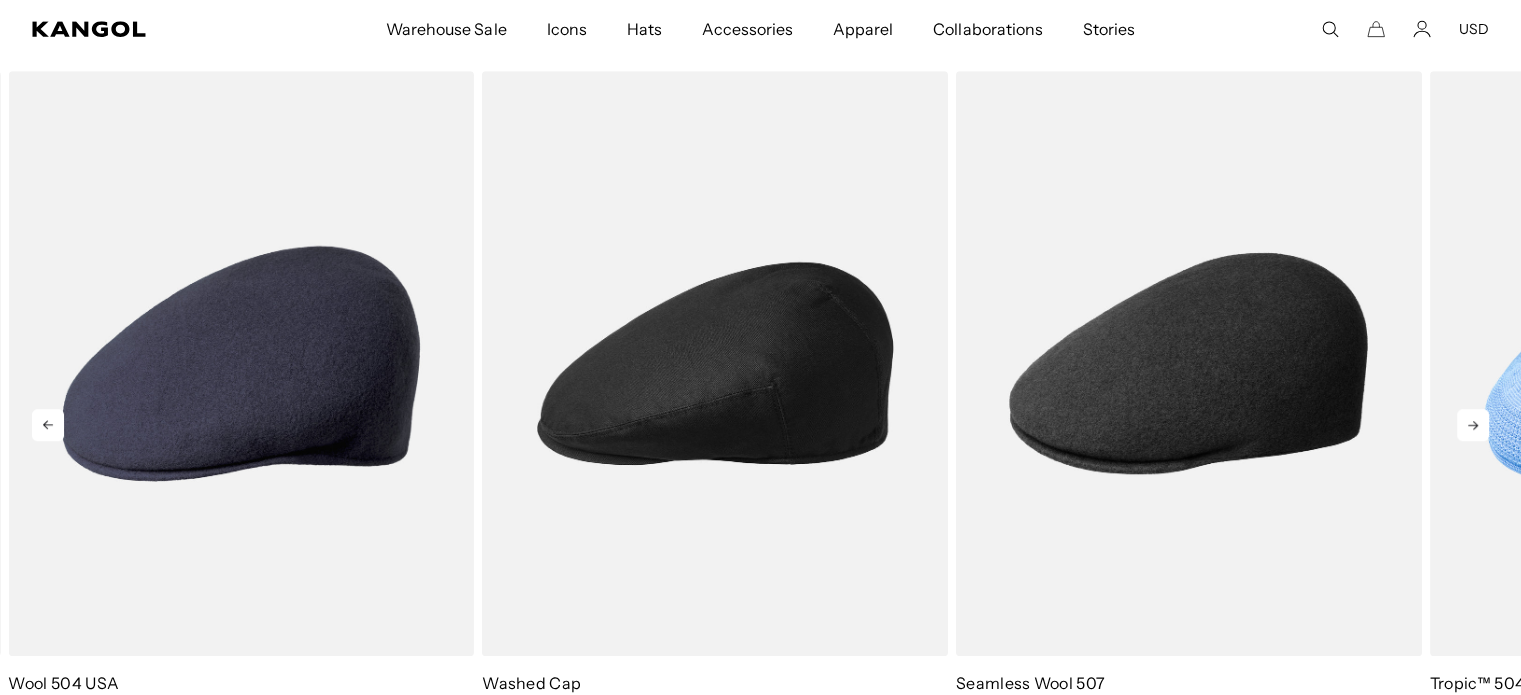 click 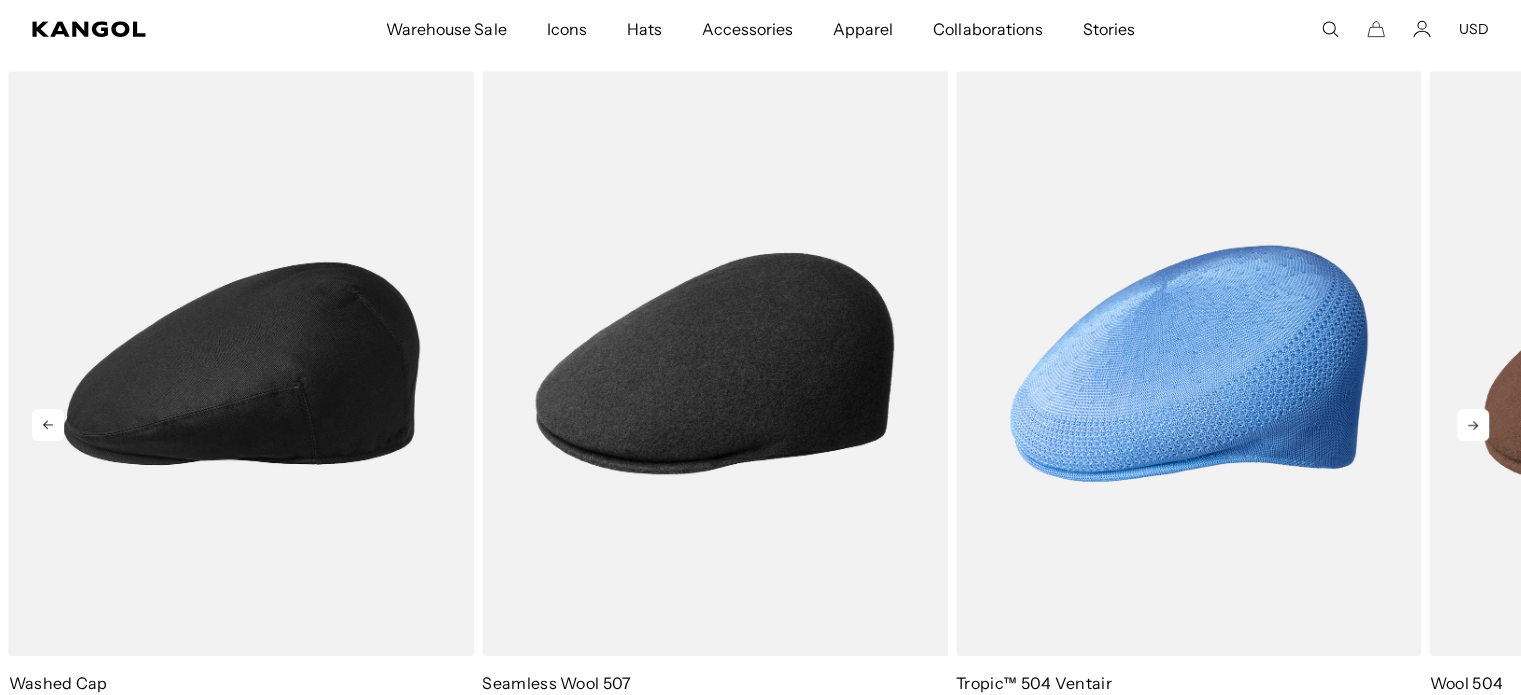 click 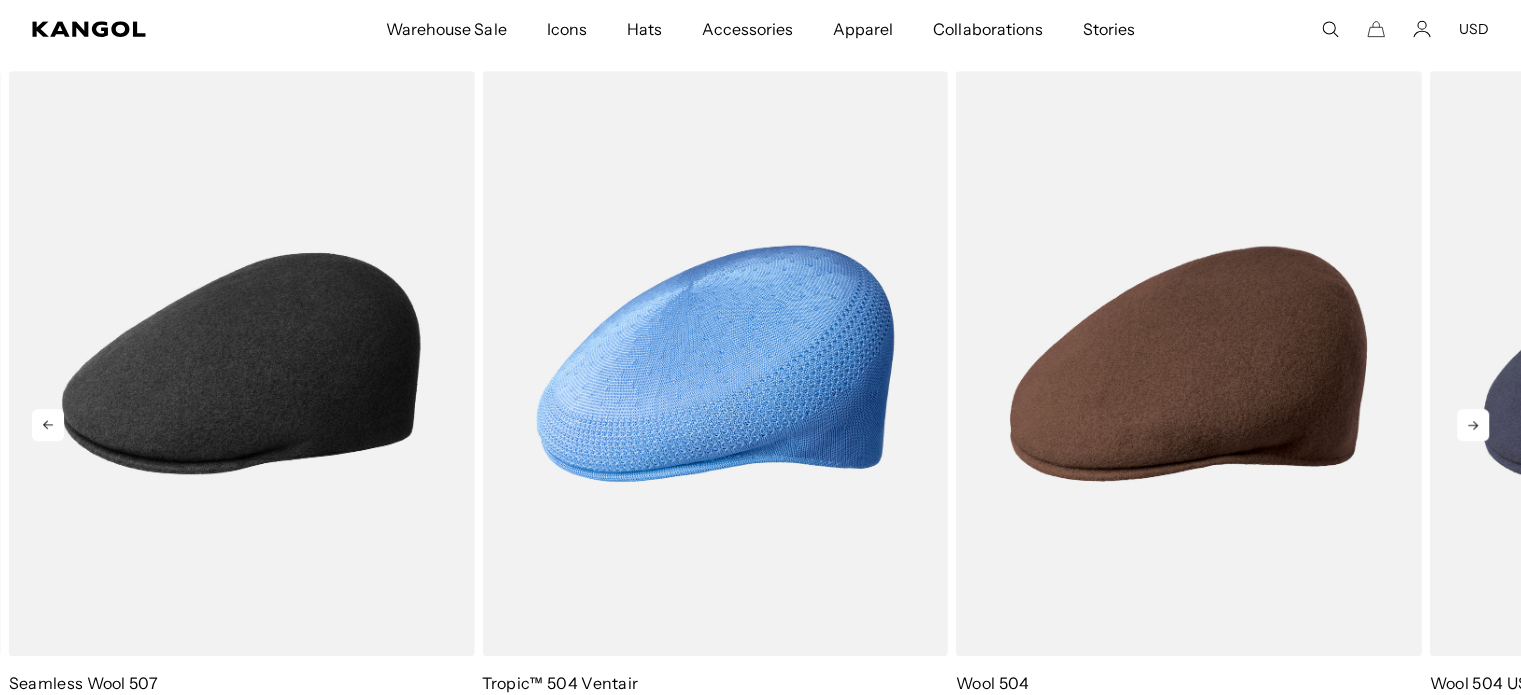 scroll, scrollTop: 0, scrollLeft: 412, axis: horizontal 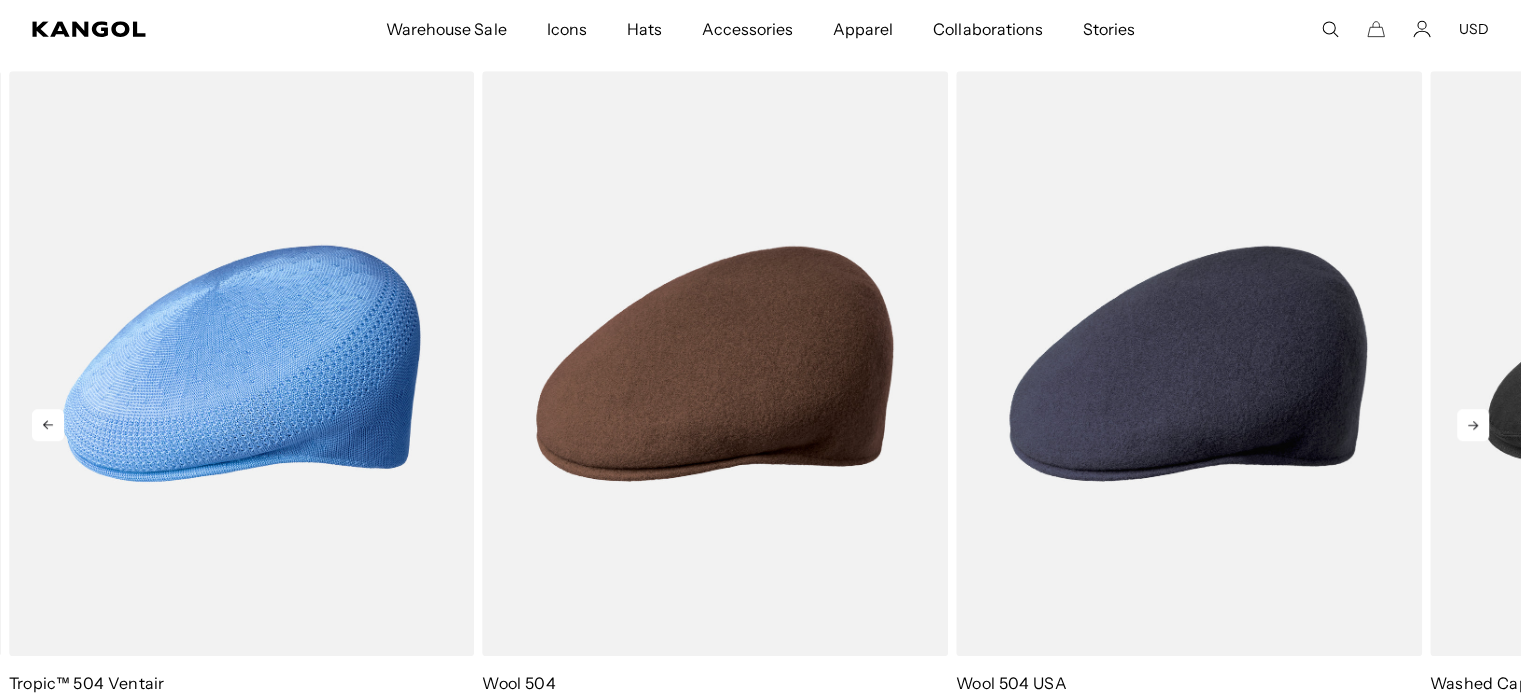 click 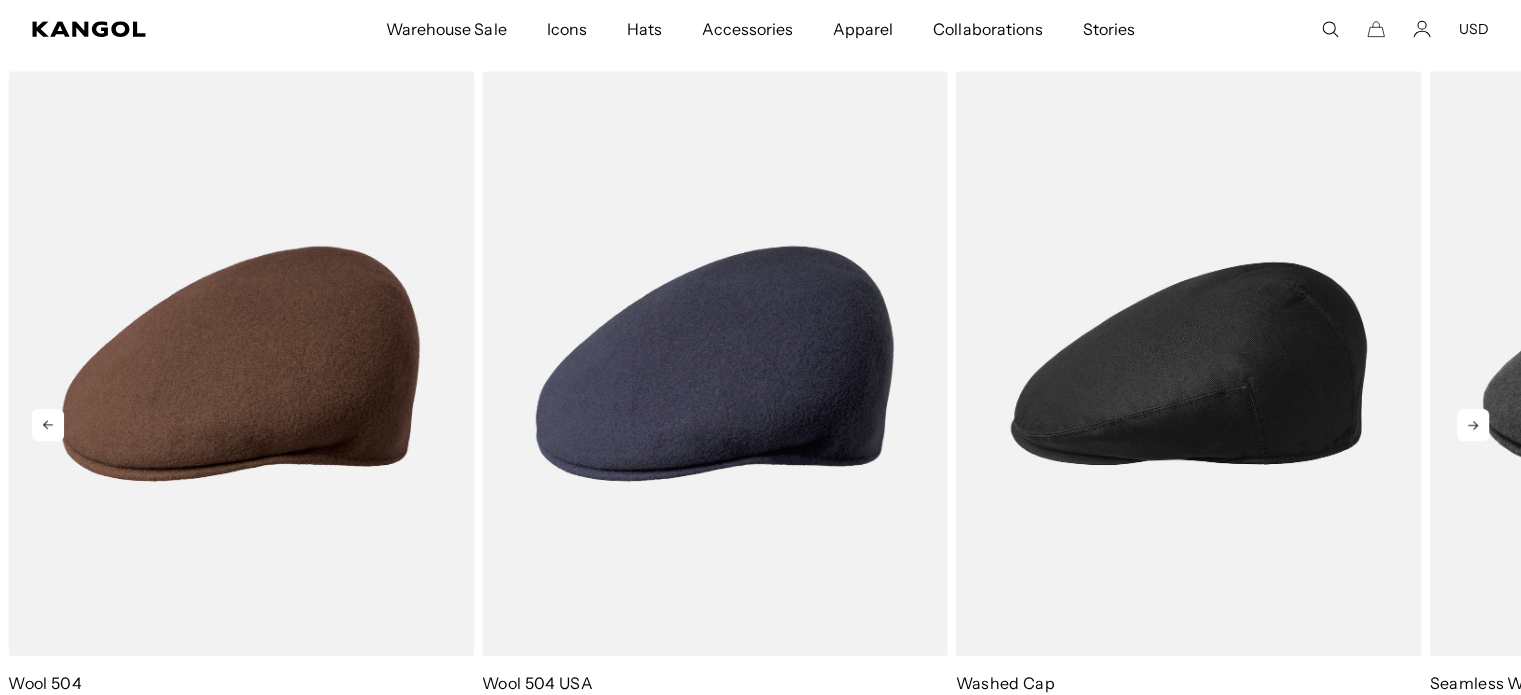 click 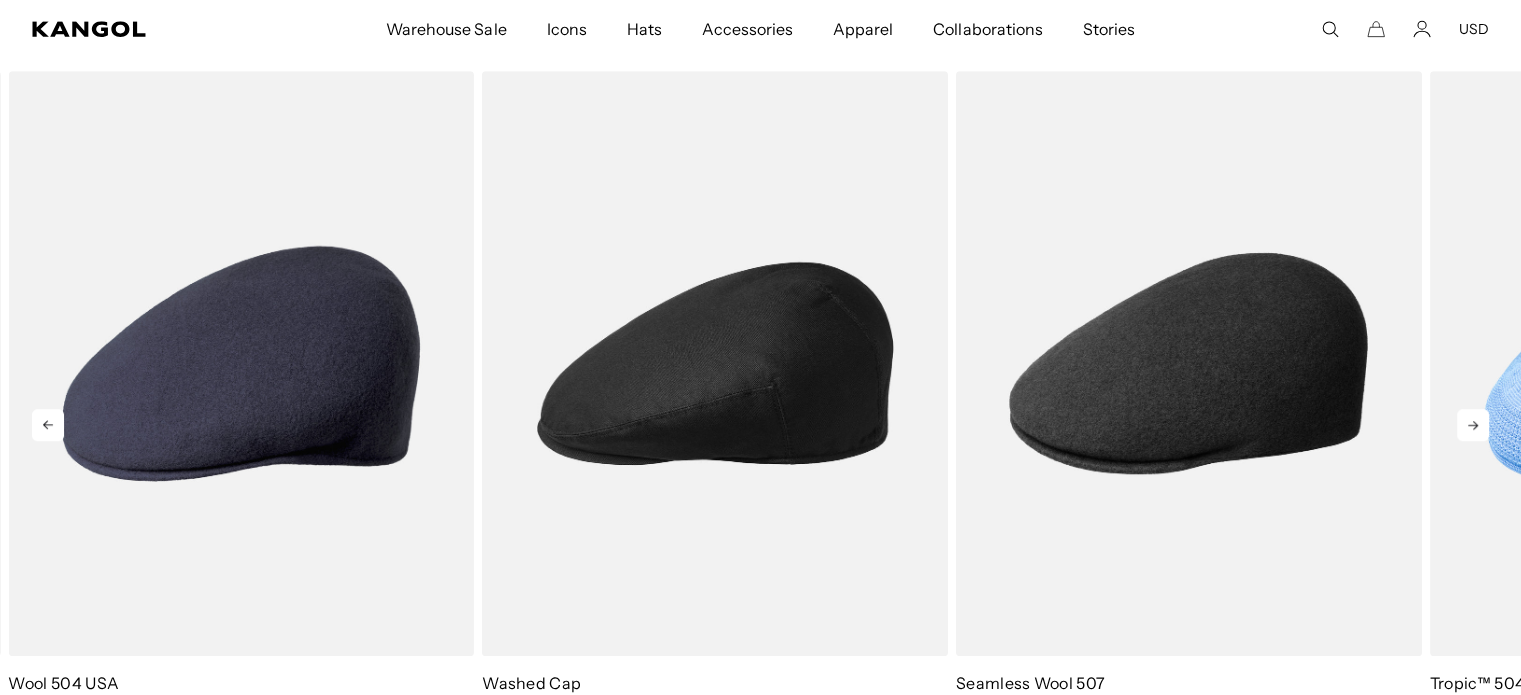 click 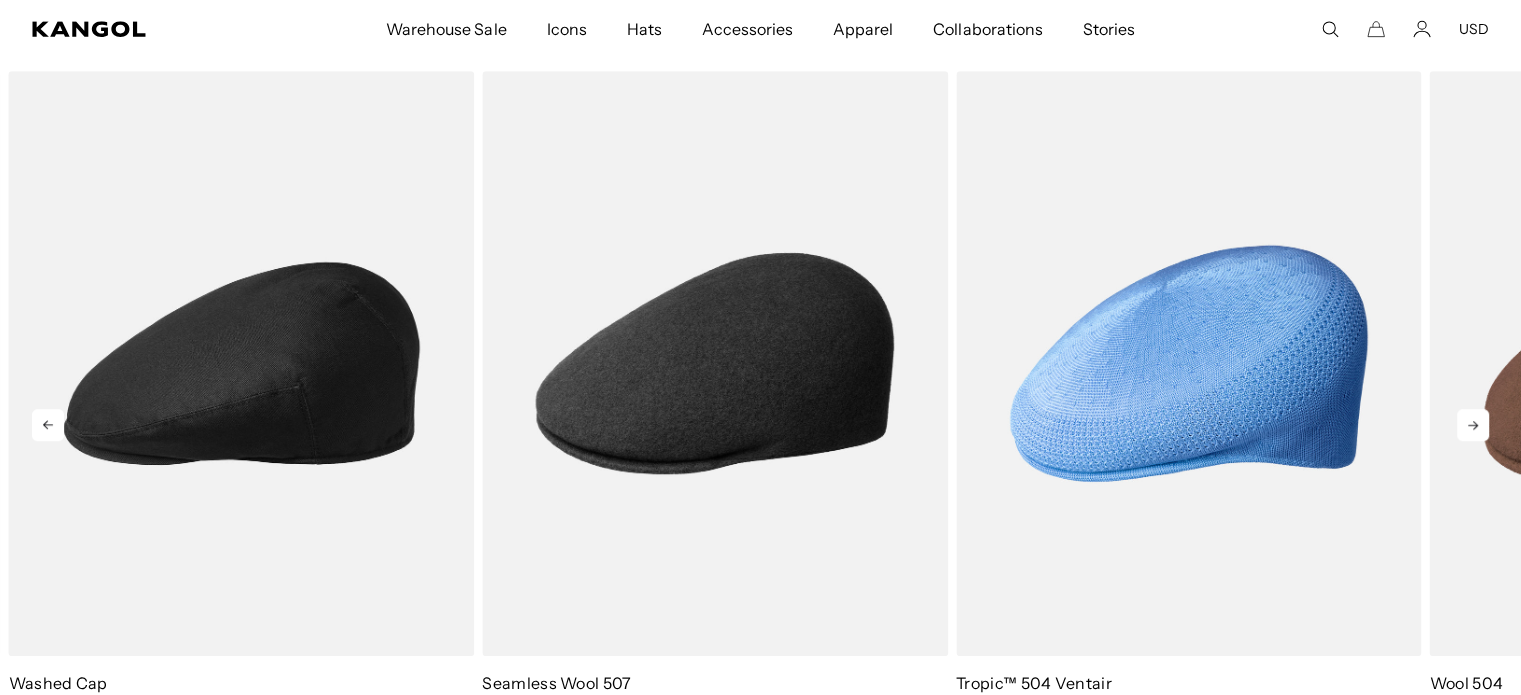 click 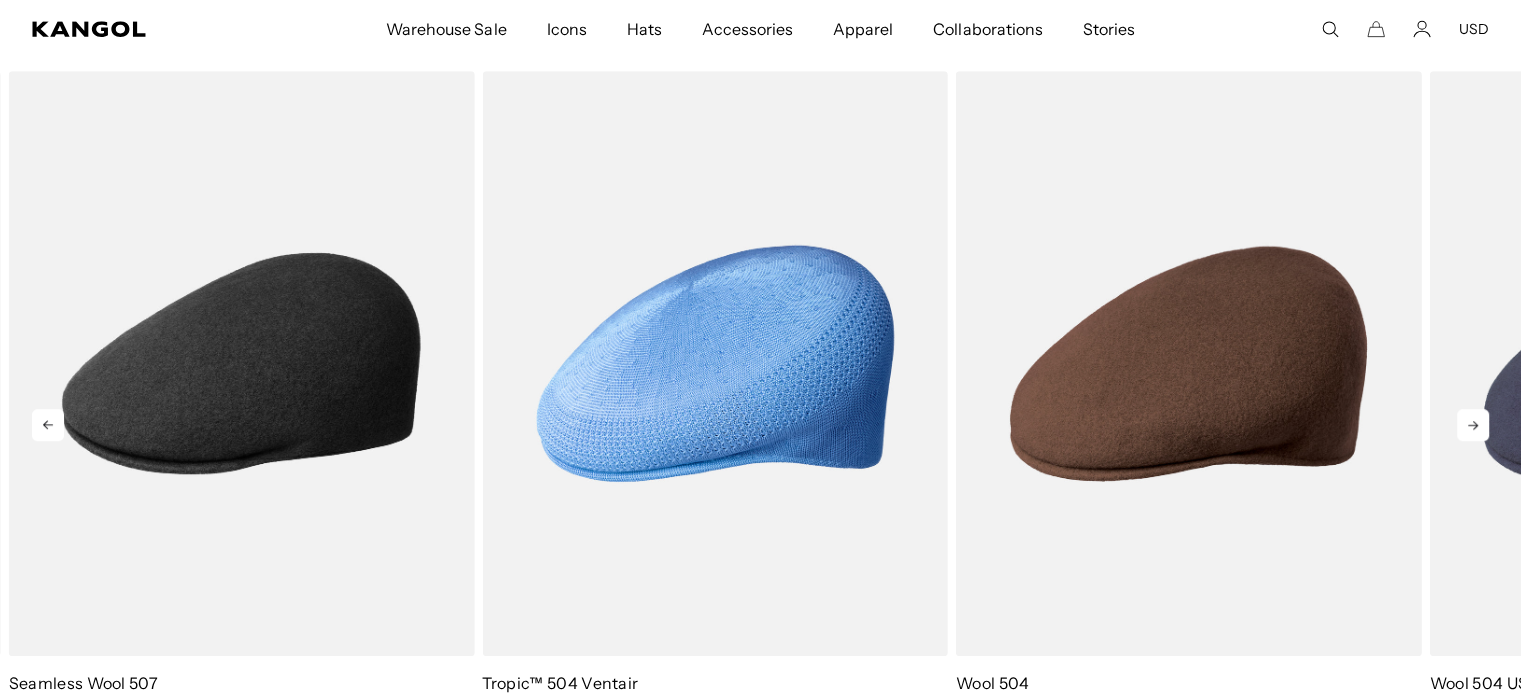 click 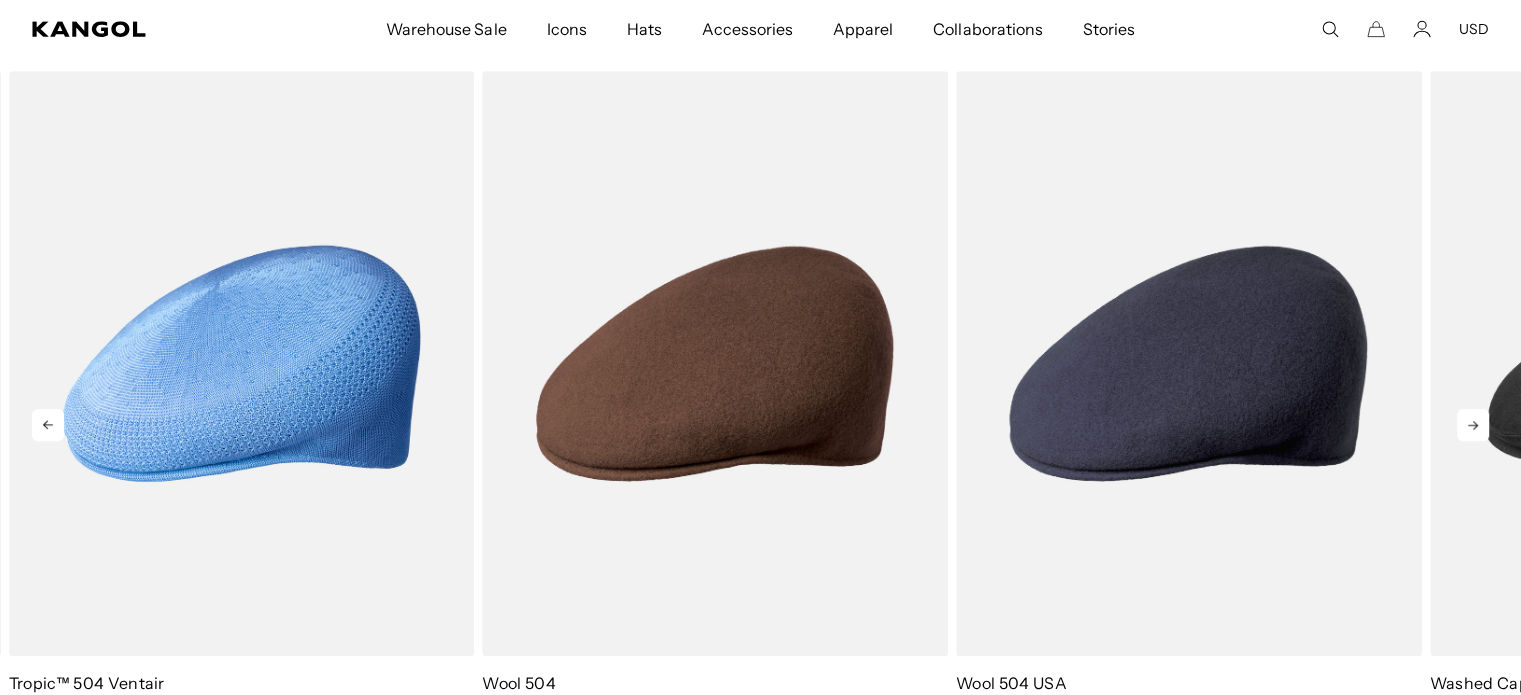 click 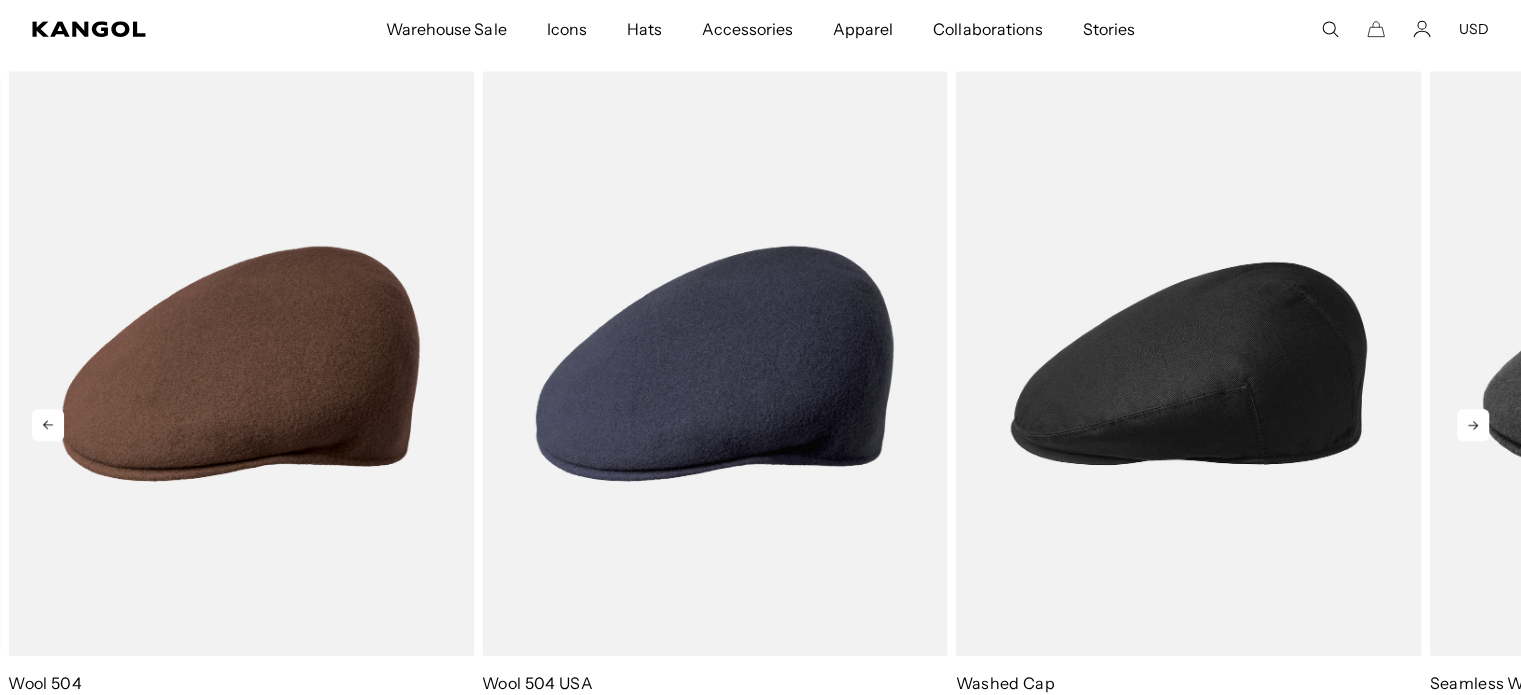 click 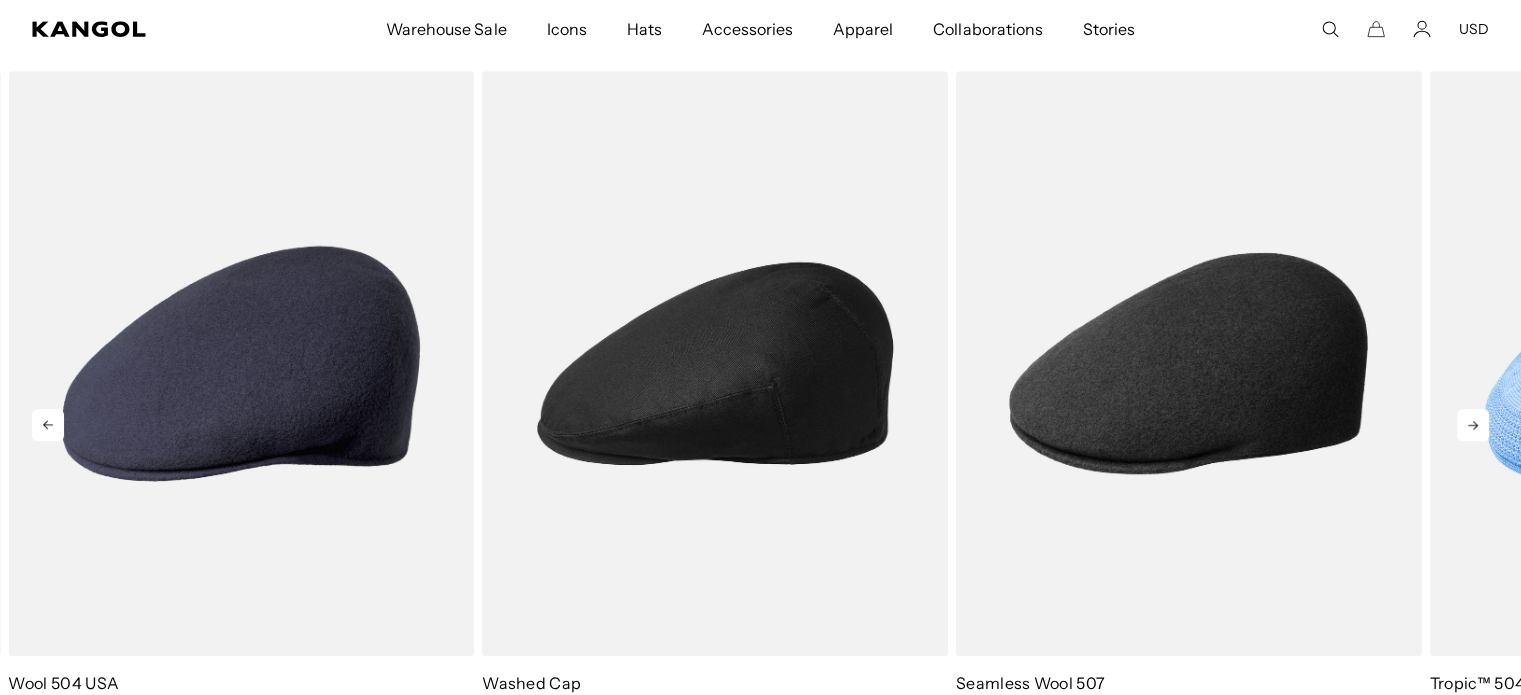 click 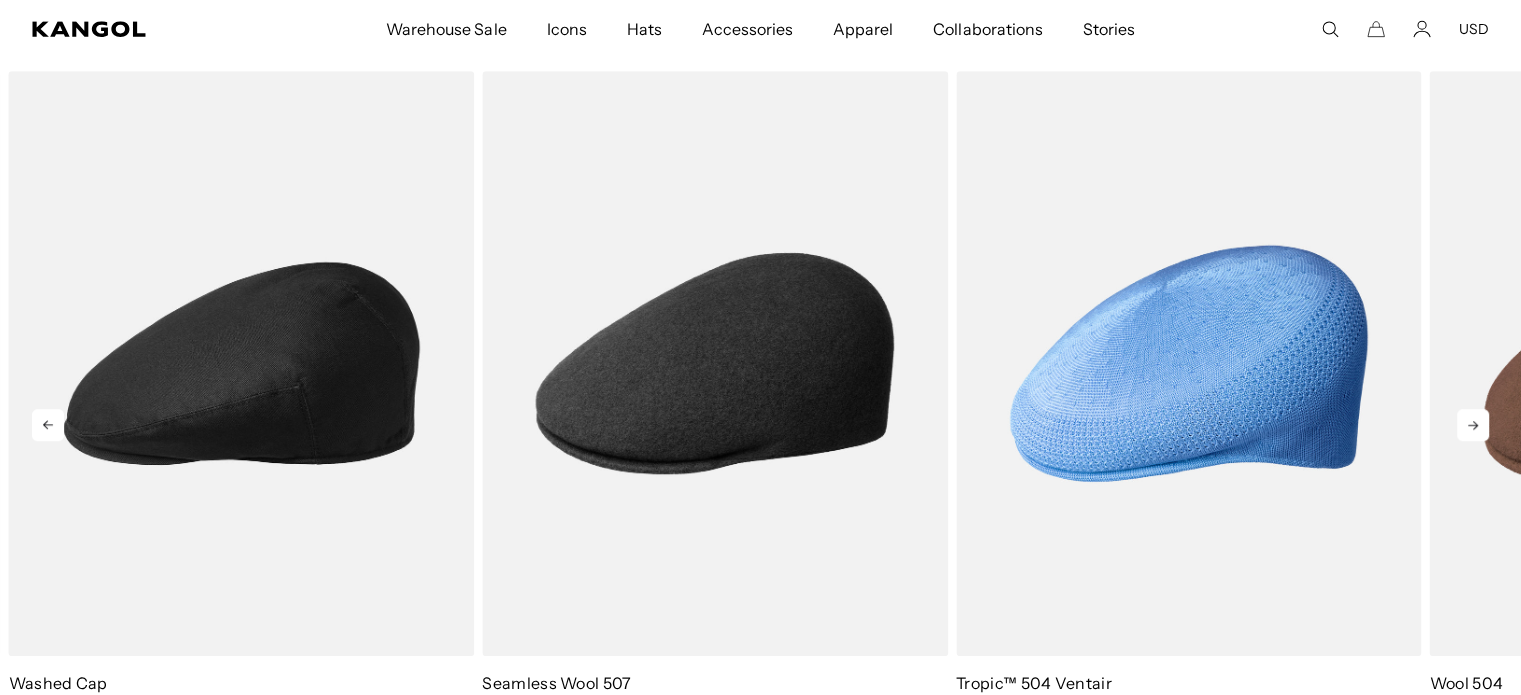 click 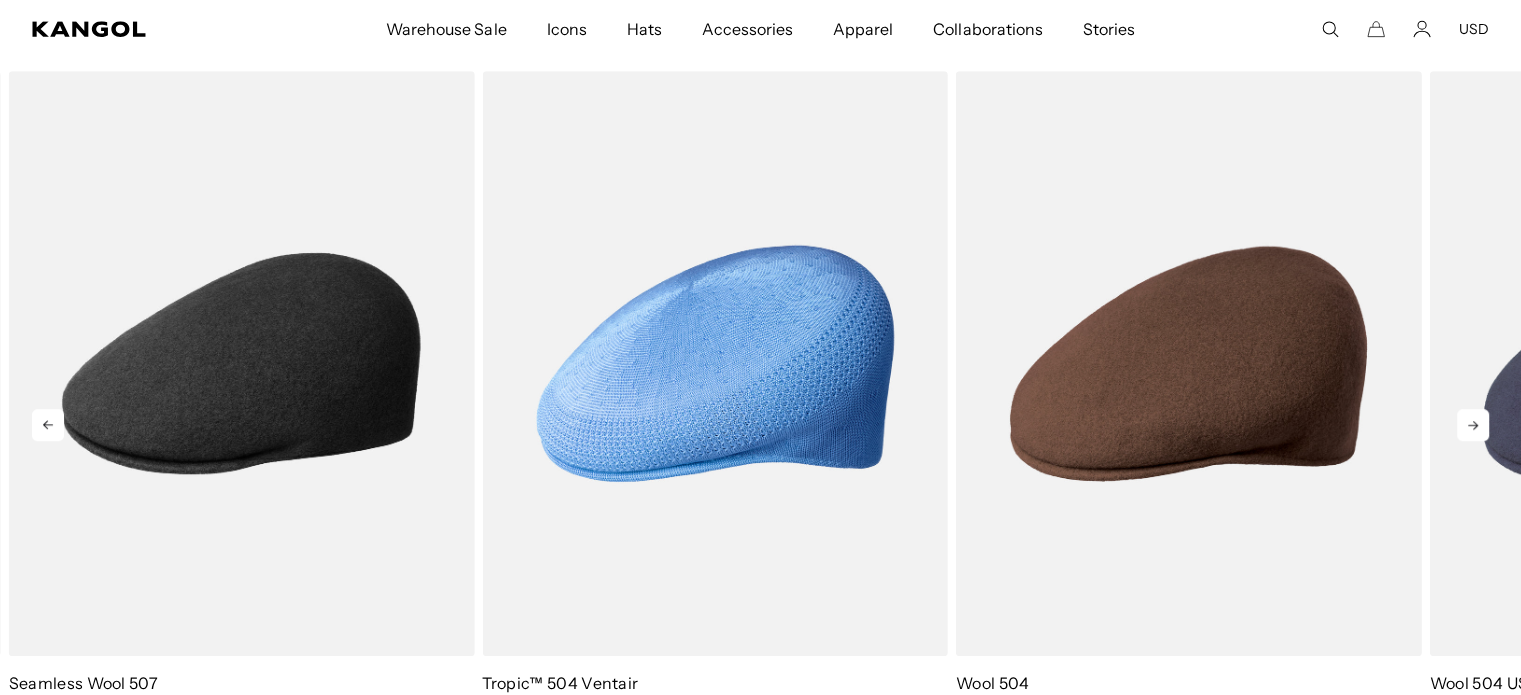 click 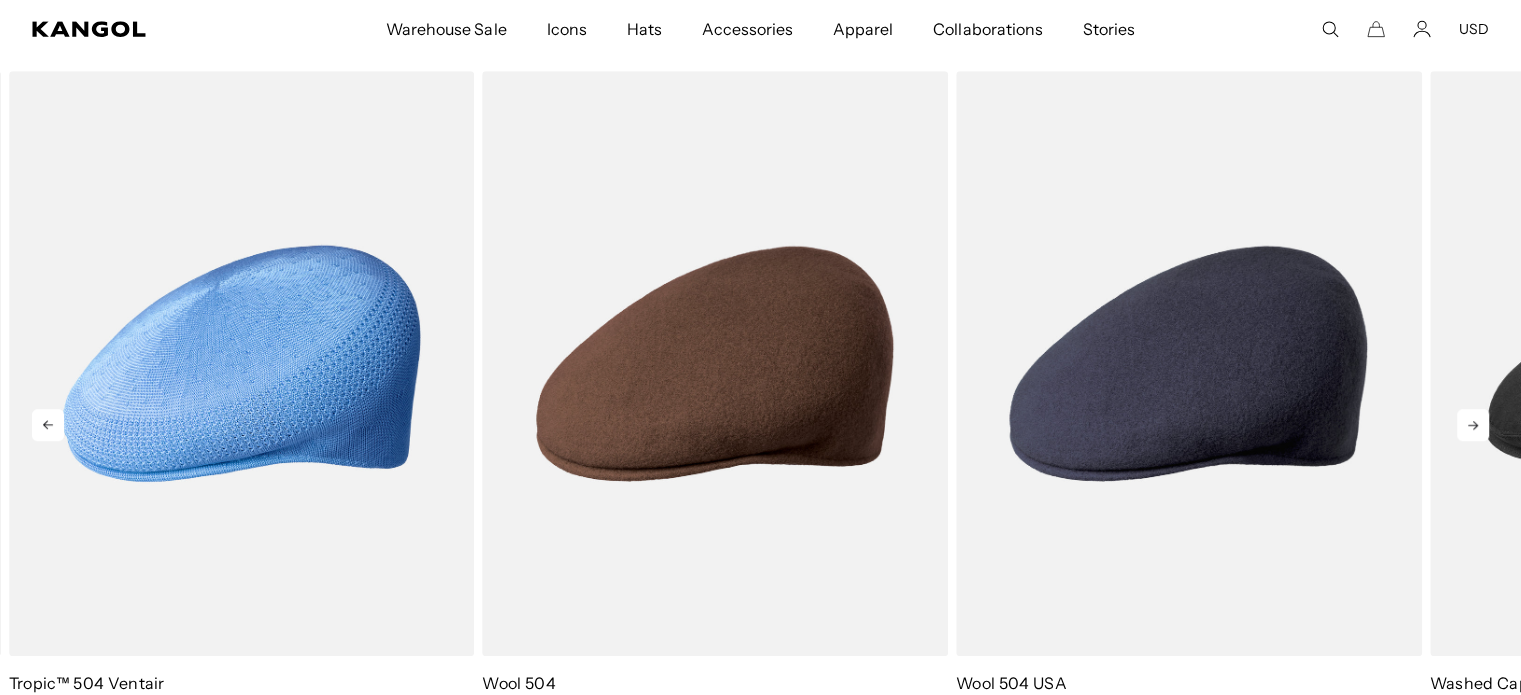 scroll, scrollTop: 0, scrollLeft: 412, axis: horizontal 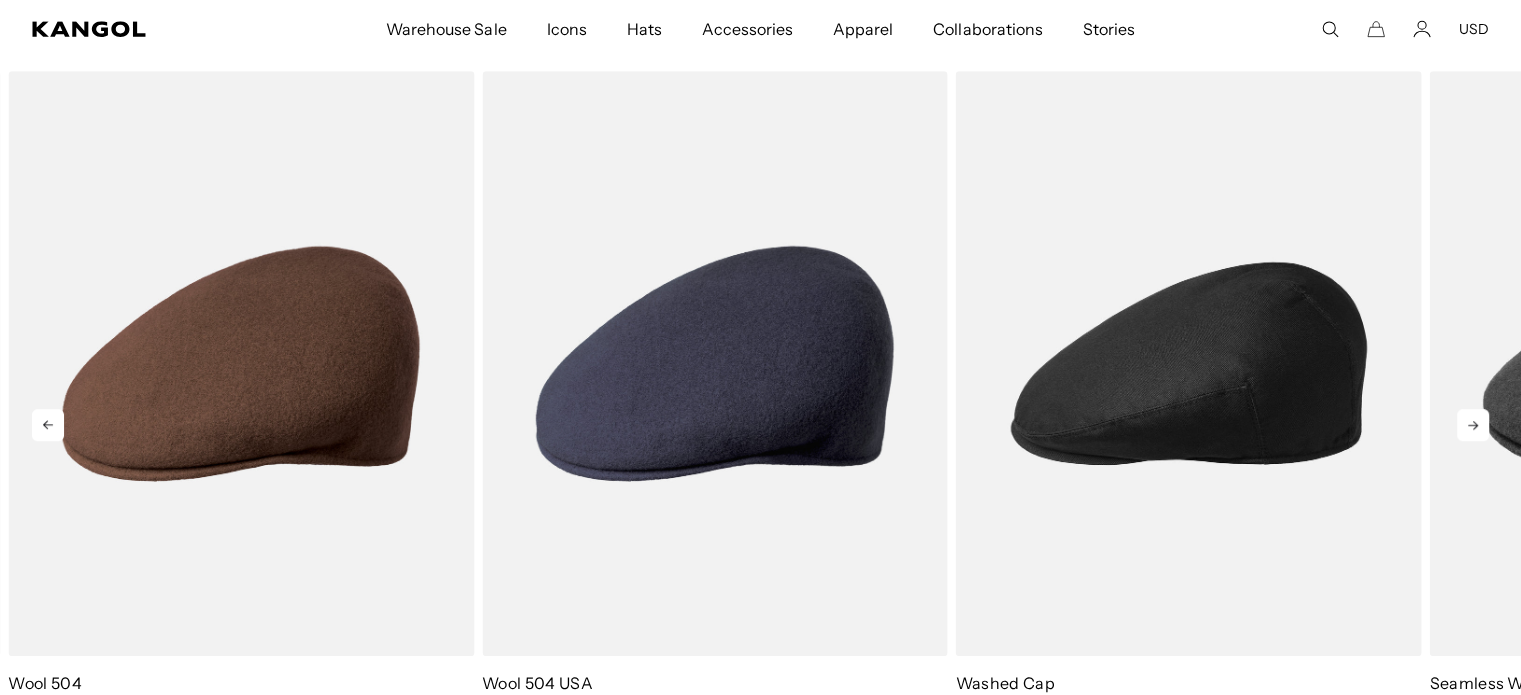 click 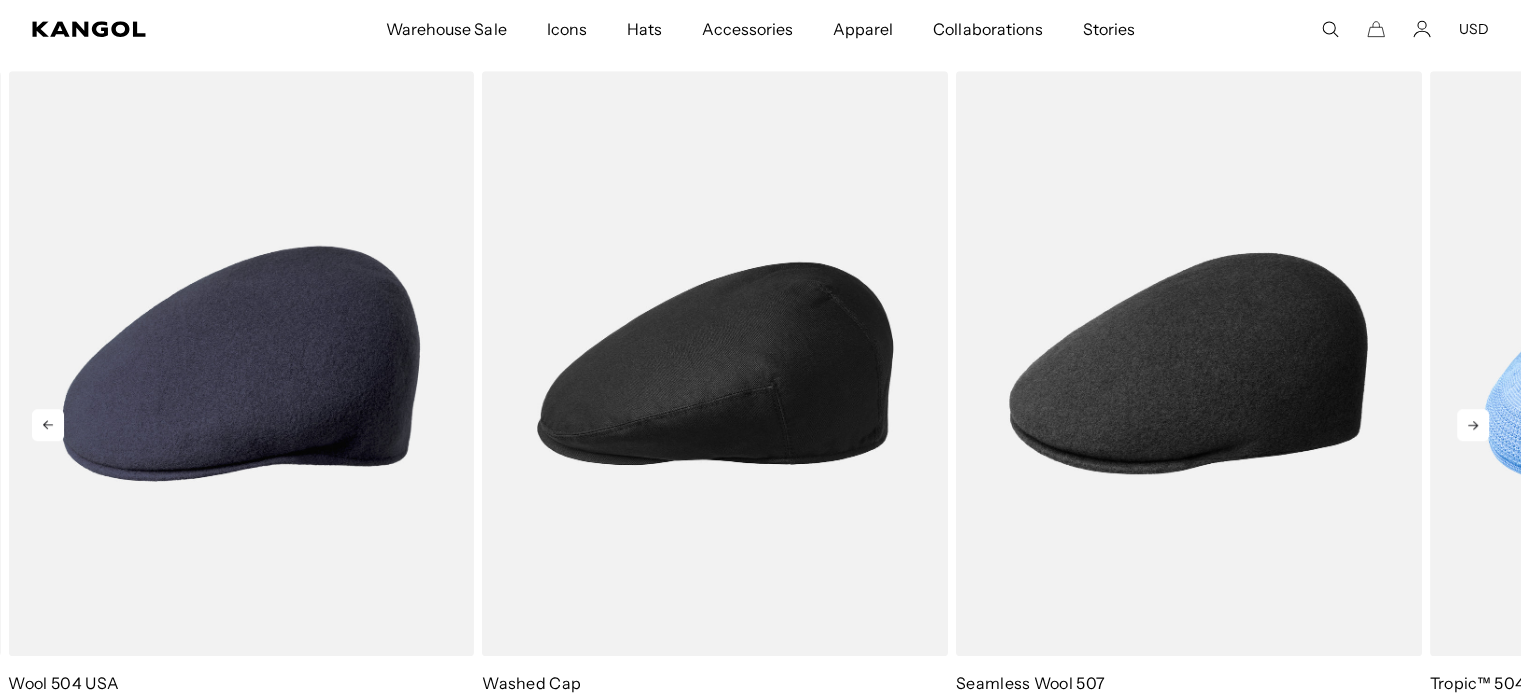 click 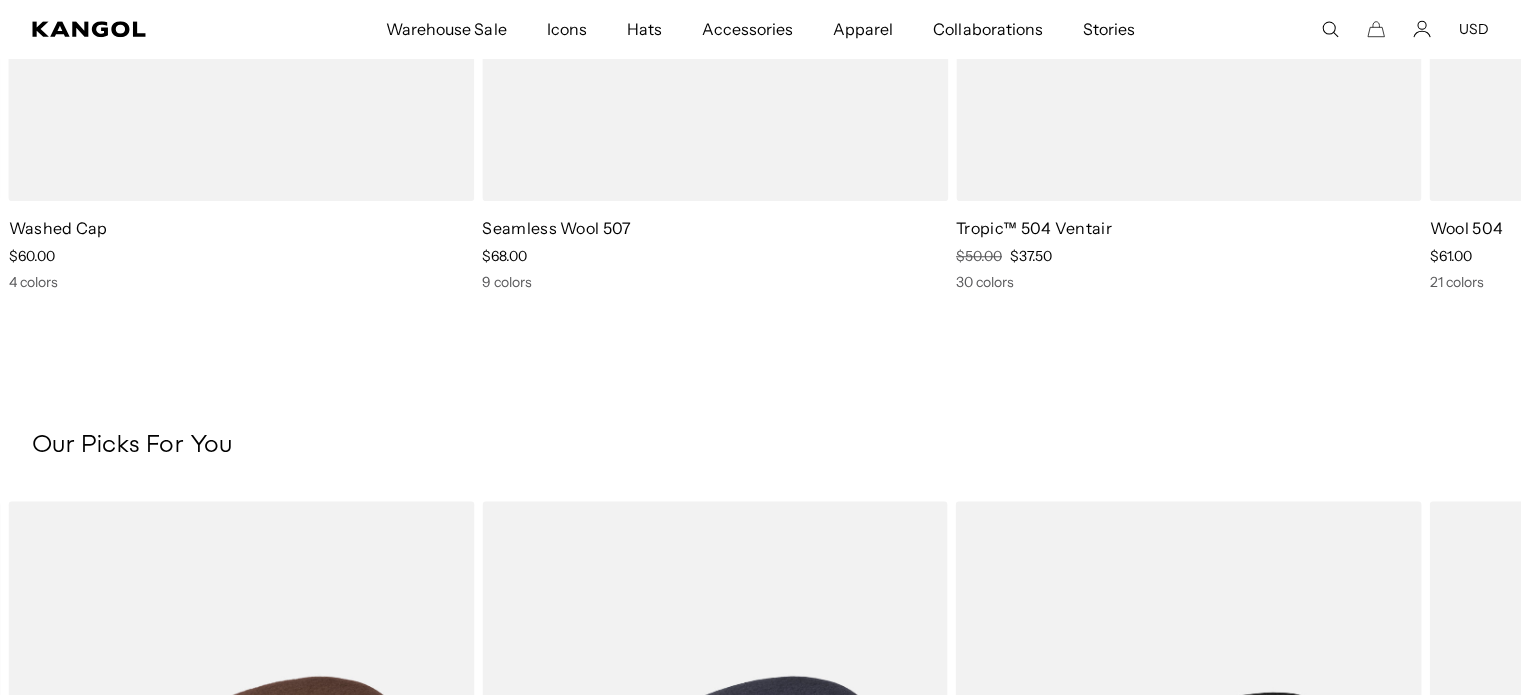 scroll, scrollTop: 1836, scrollLeft: 0, axis: vertical 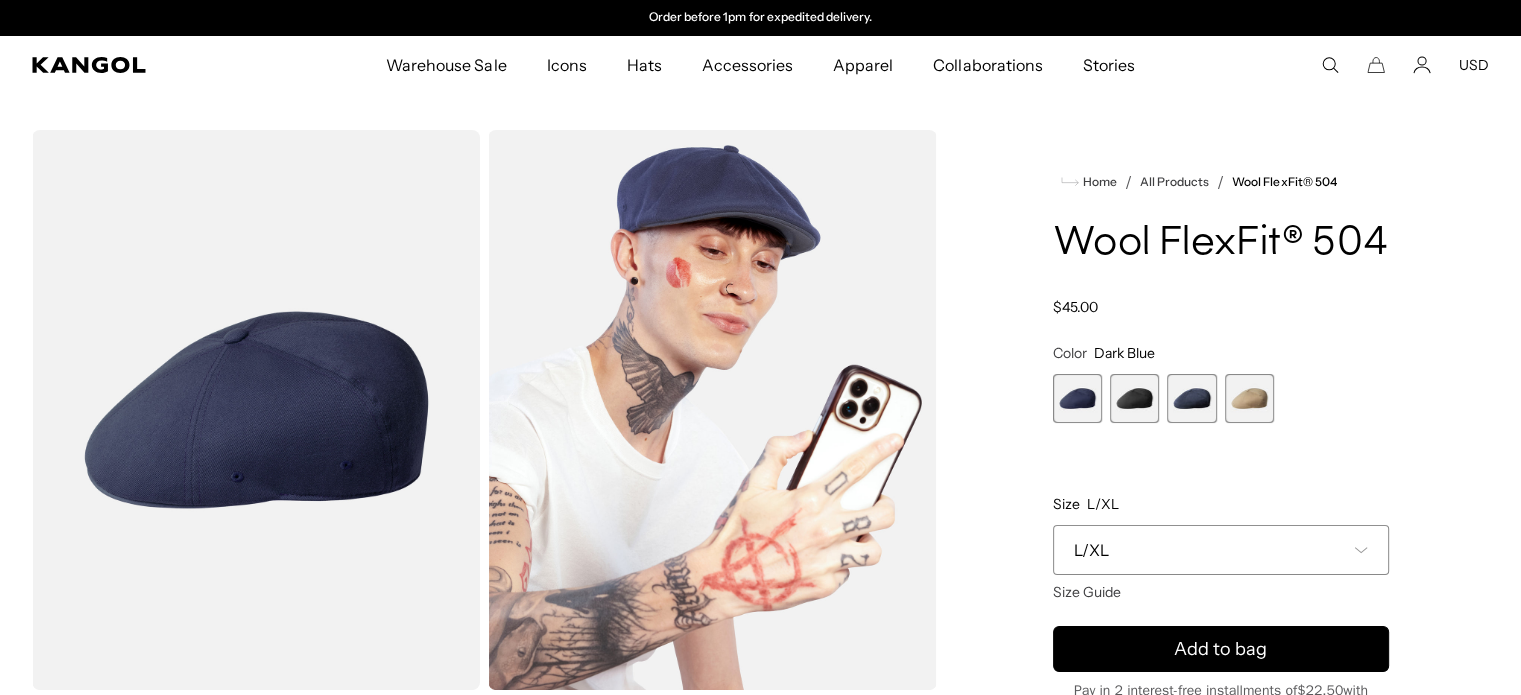 click at bounding box center (256, 410) 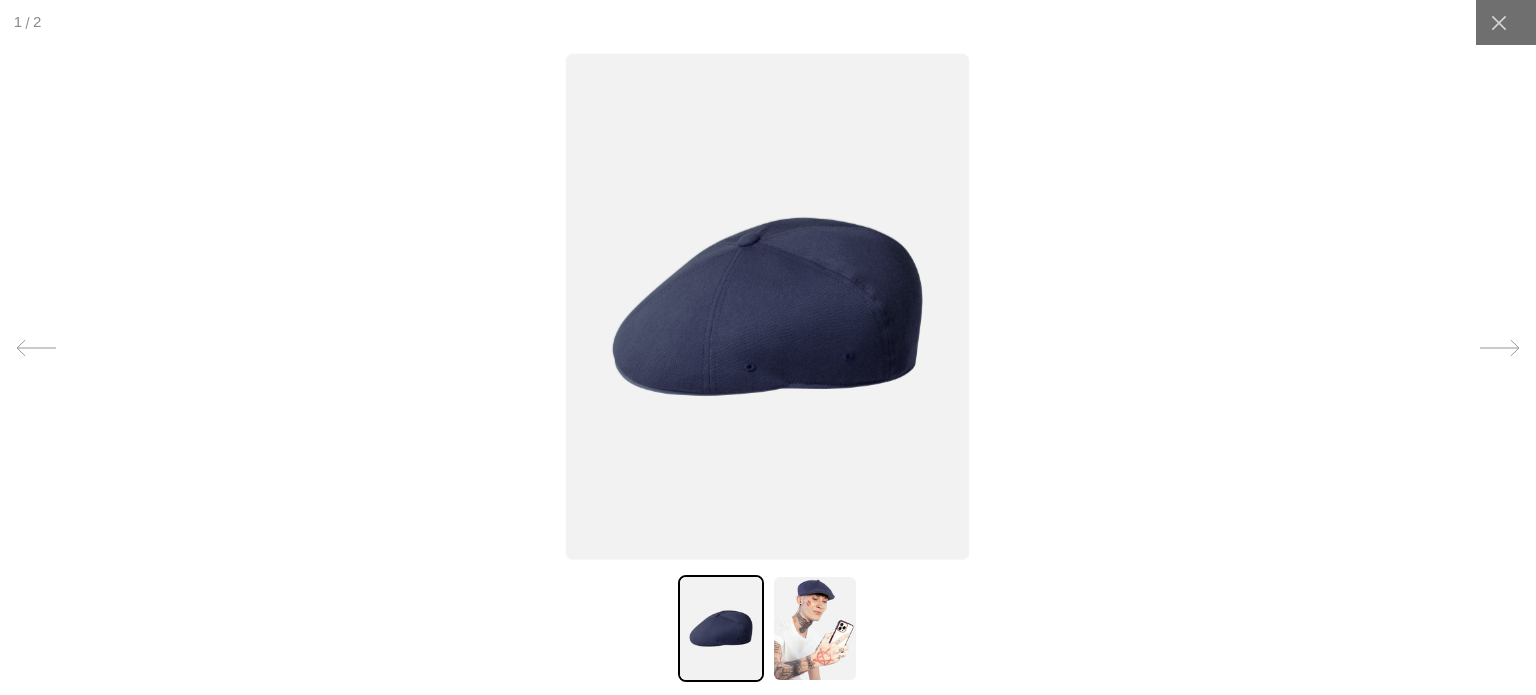 click at bounding box center [815, 628] 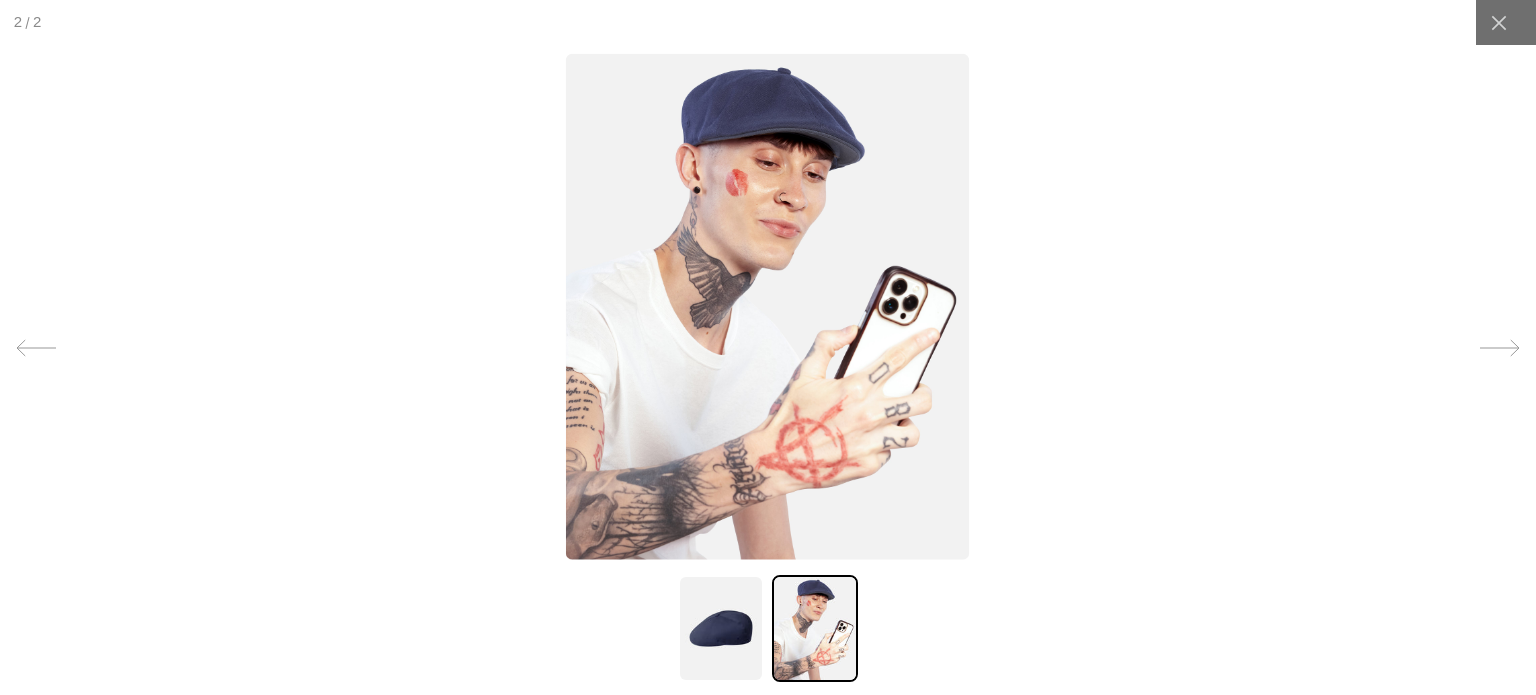 scroll, scrollTop: 0, scrollLeft: 412, axis: horizontal 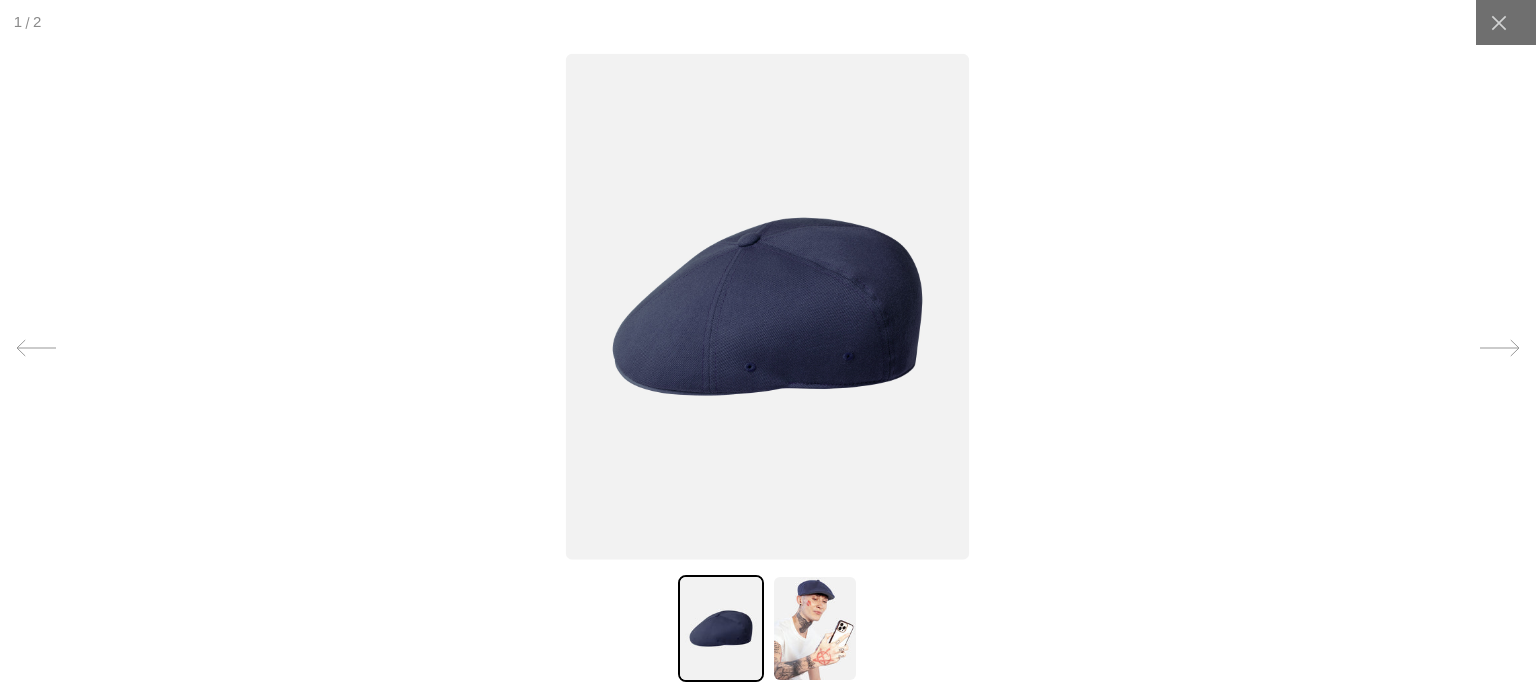 click at bounding box center [815, 628] 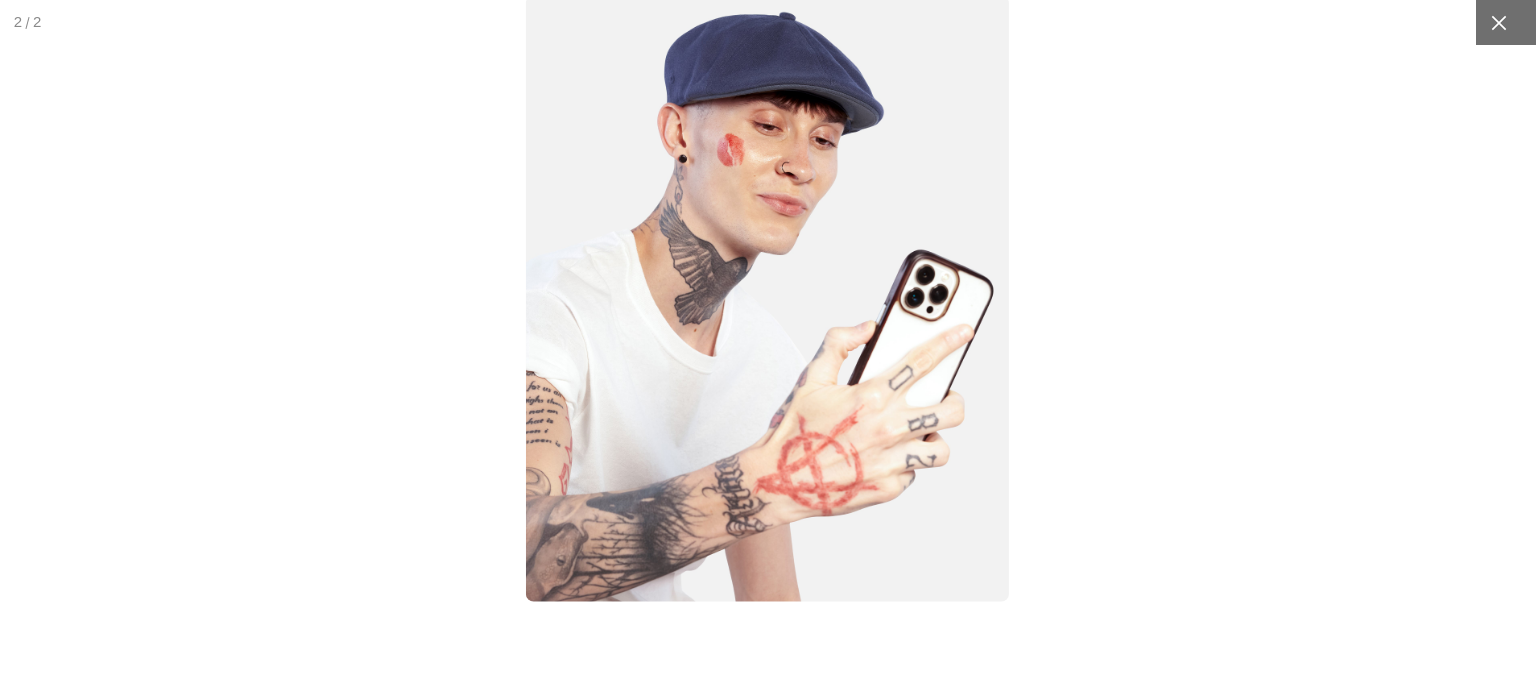 scroll, scrollTop: 0, scrollLeft: 412, axis: horizontal 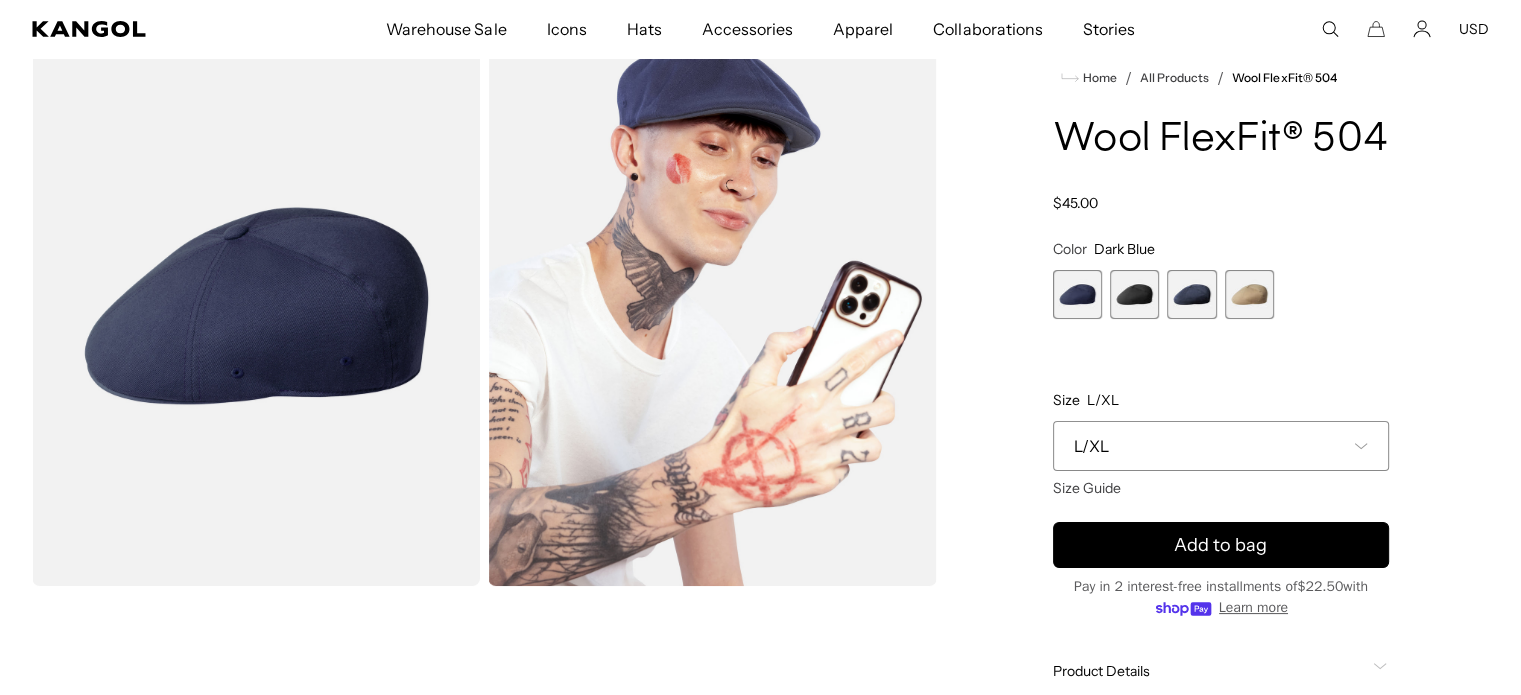 click at bounding box center [1191, 294] 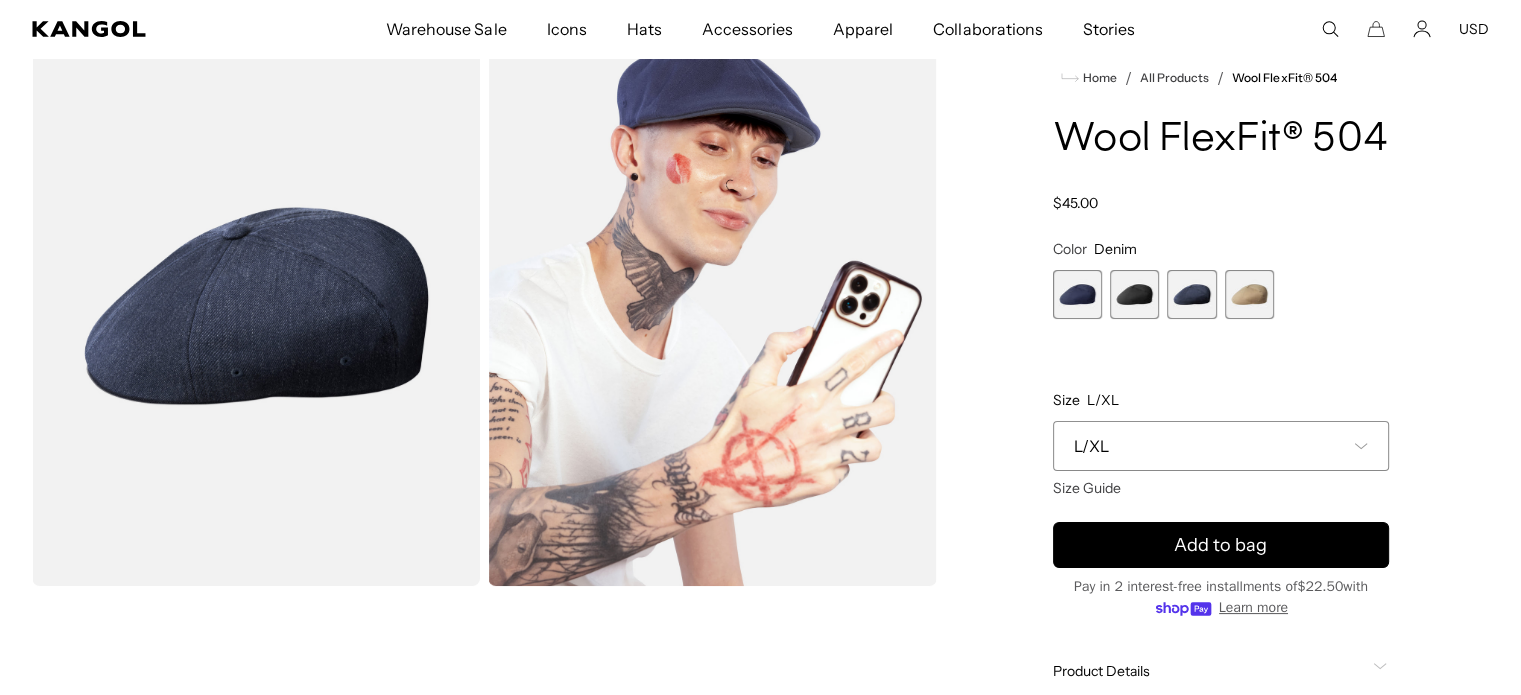 scroll, scrollTop: 0, scrollLeft: 0, axis: both 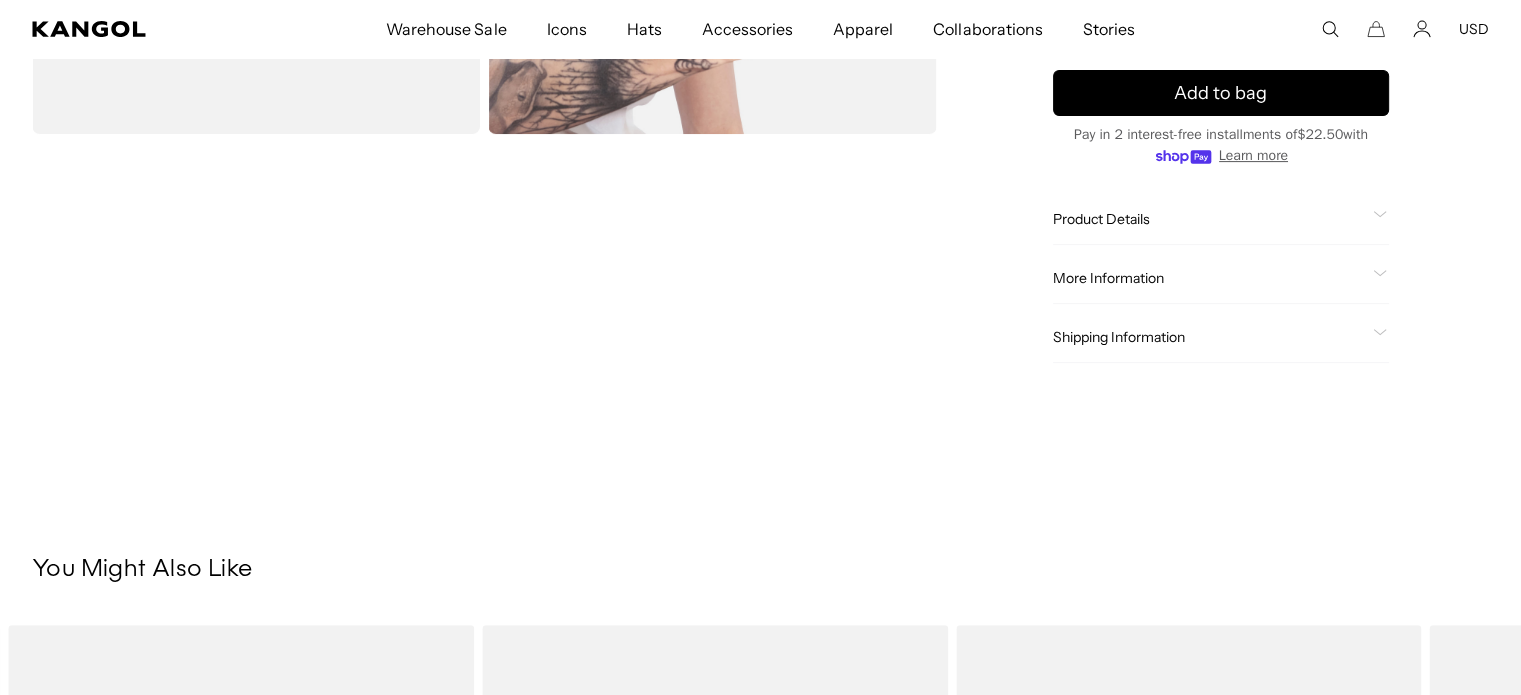 click 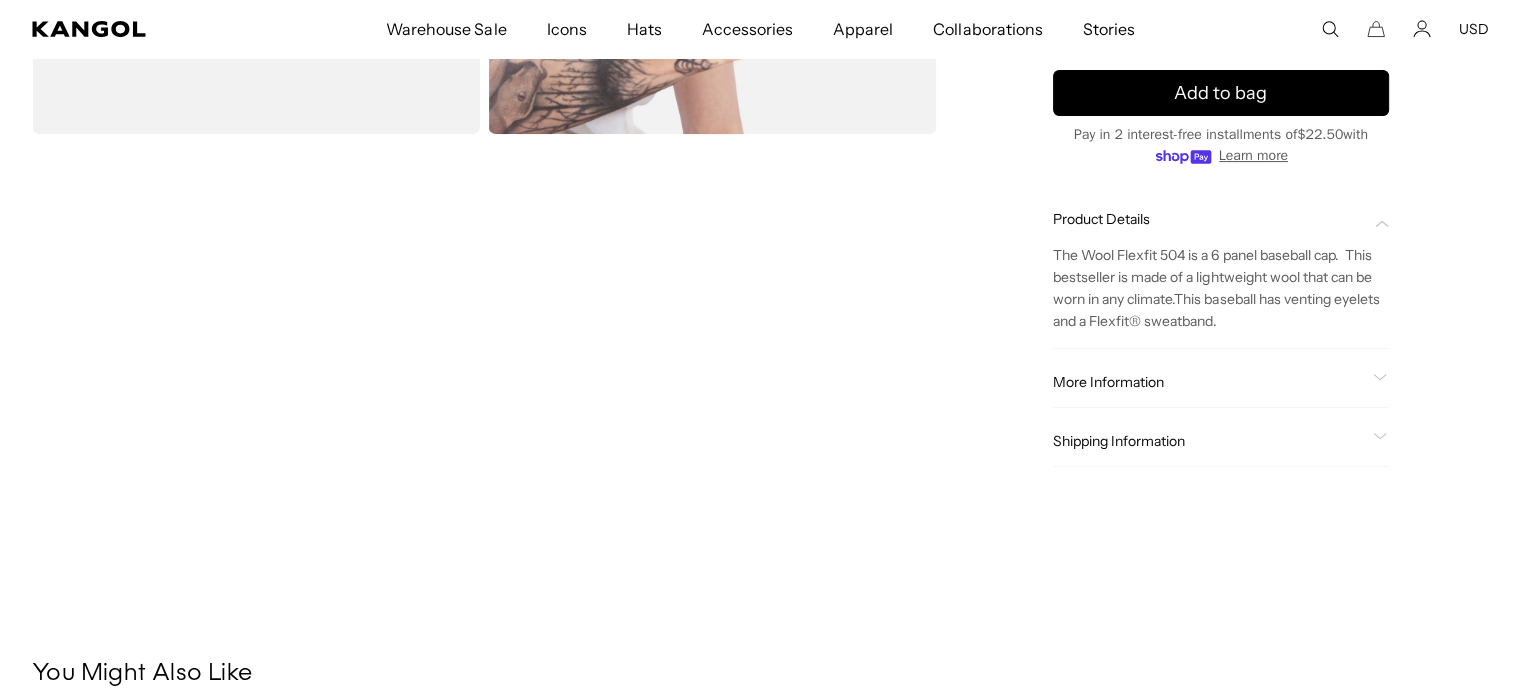 scroll, scrollTop: 0, scrollLeft: 412, axis: horizontal 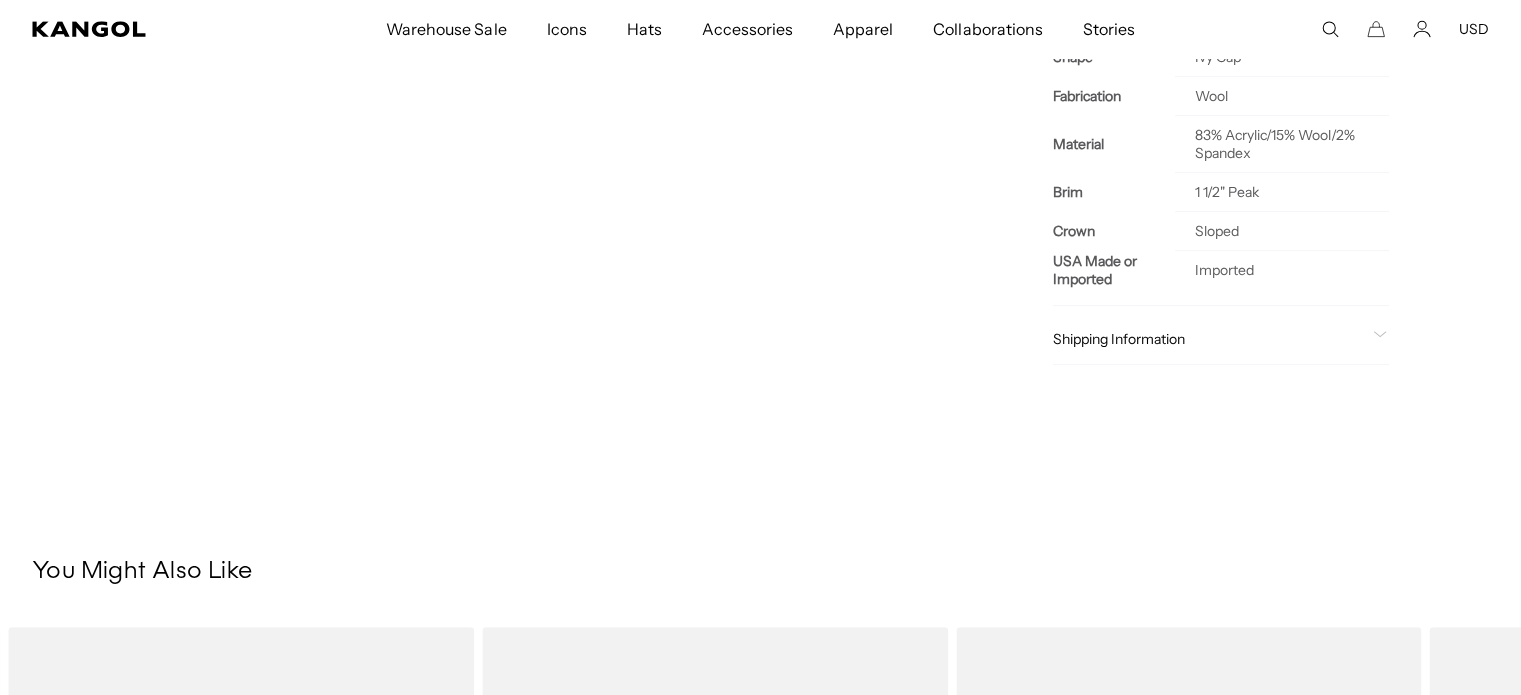 click on "Shipping Information" 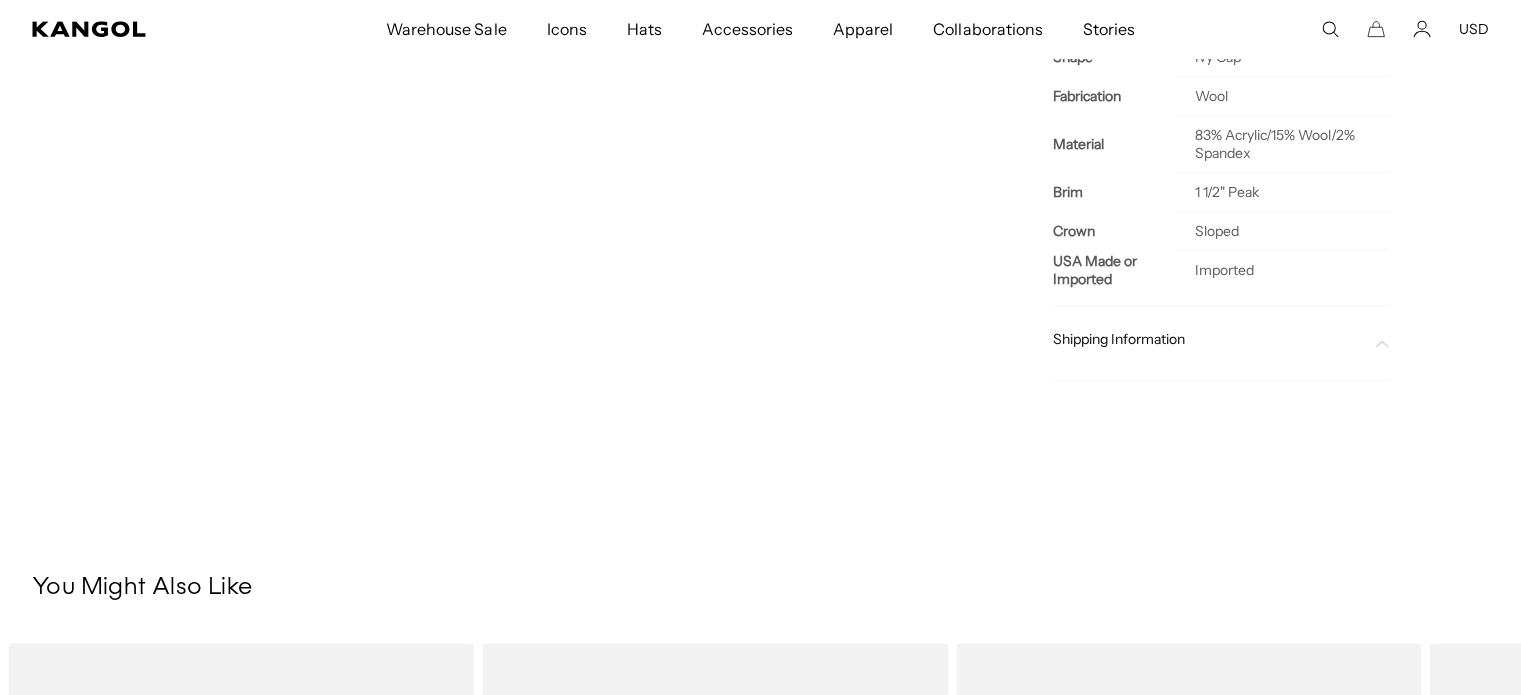 click 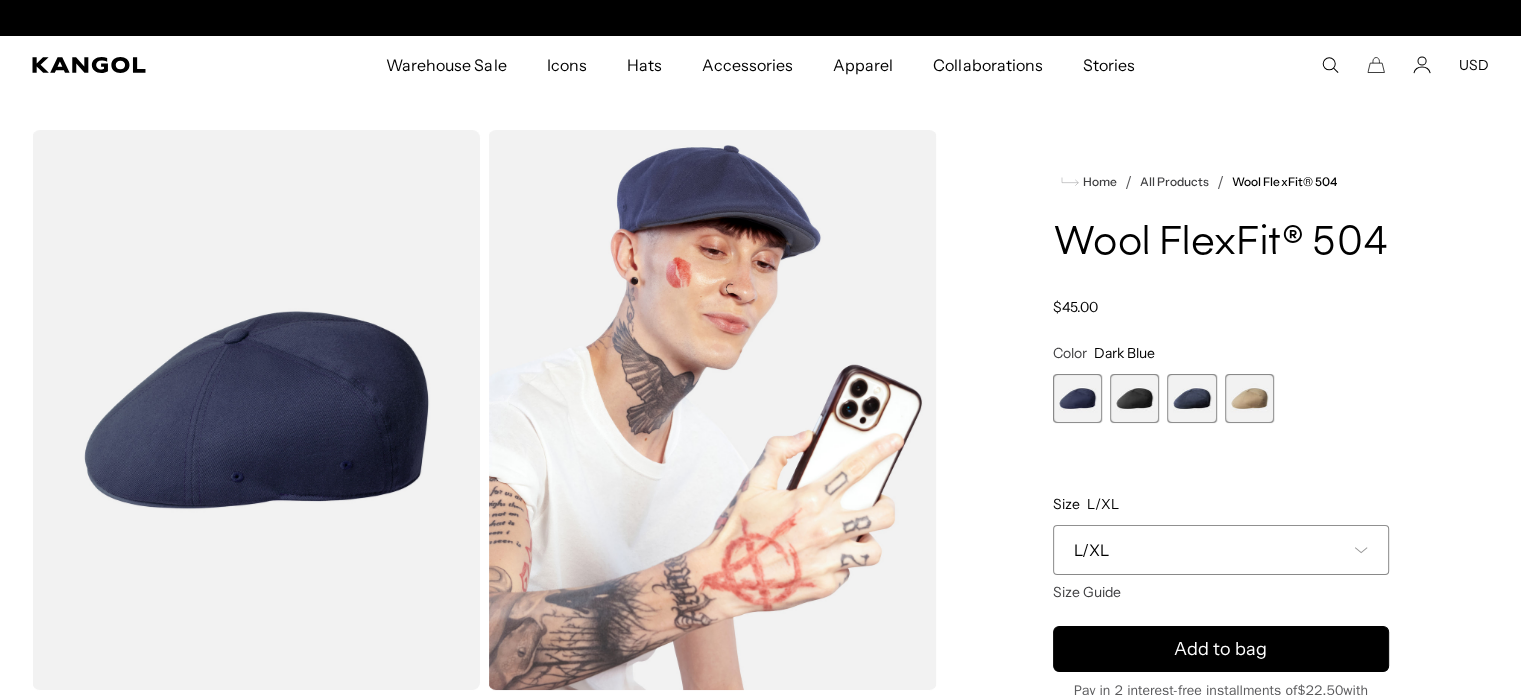 scroll, scrollTop: 0, scrollLeft: 412, axis: horizontal 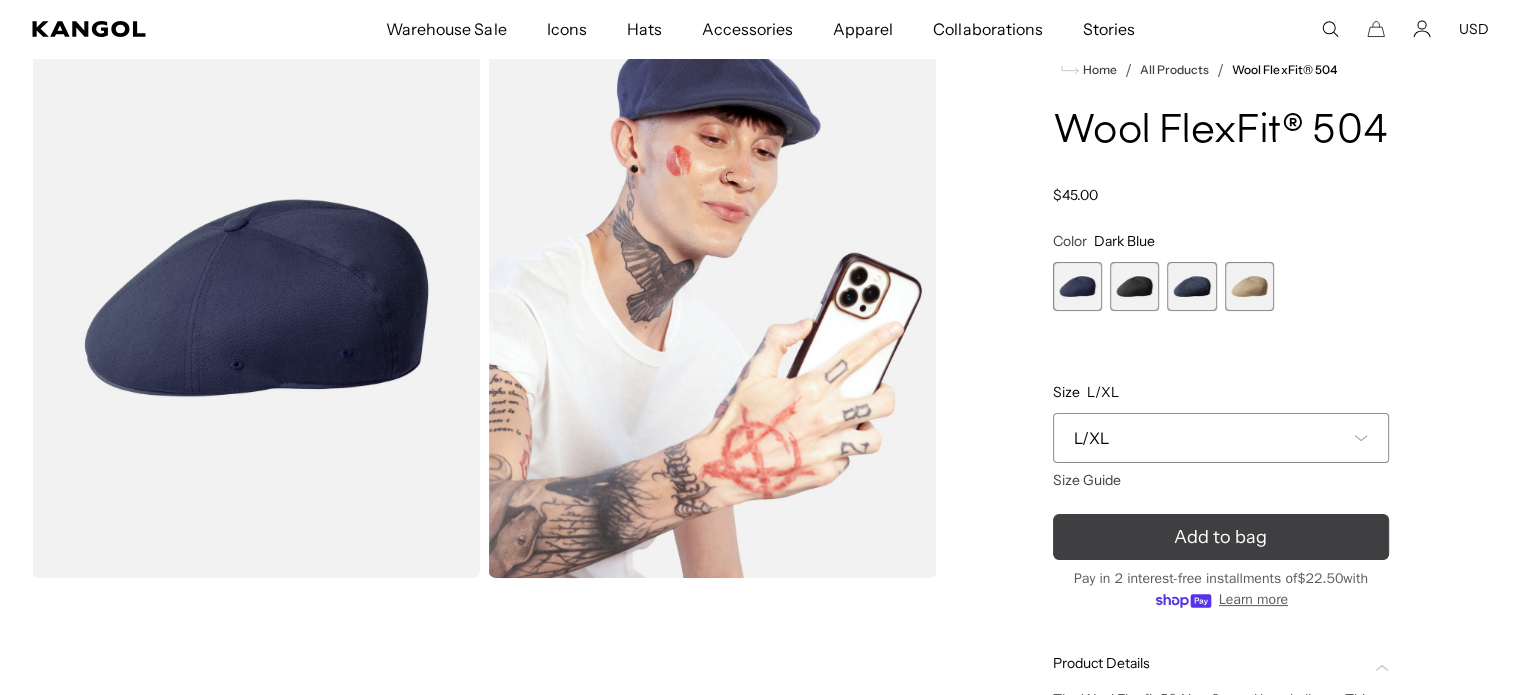 click on "Add to bag" at bounding box center (1221, 537) 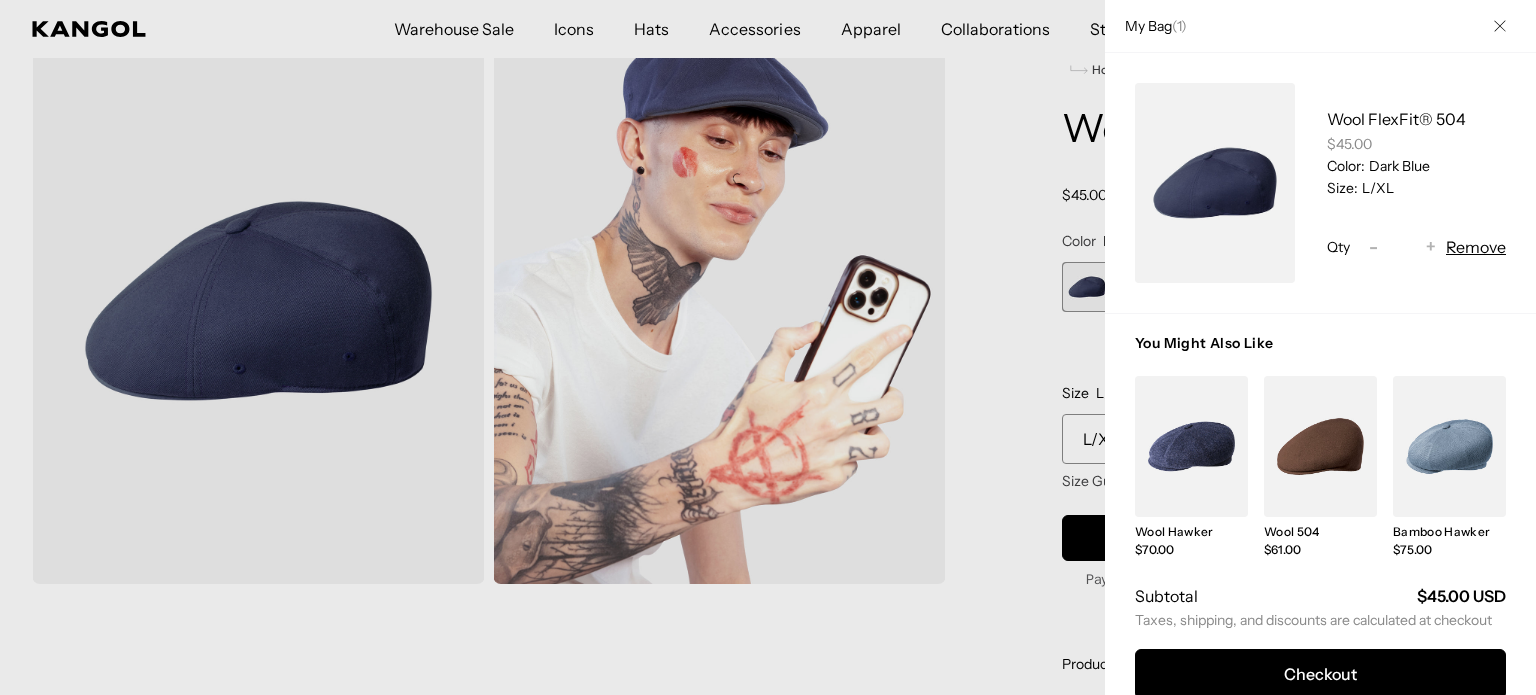 scroll, scrollTop: 0, scrollLeft: 412, axis: horizontal 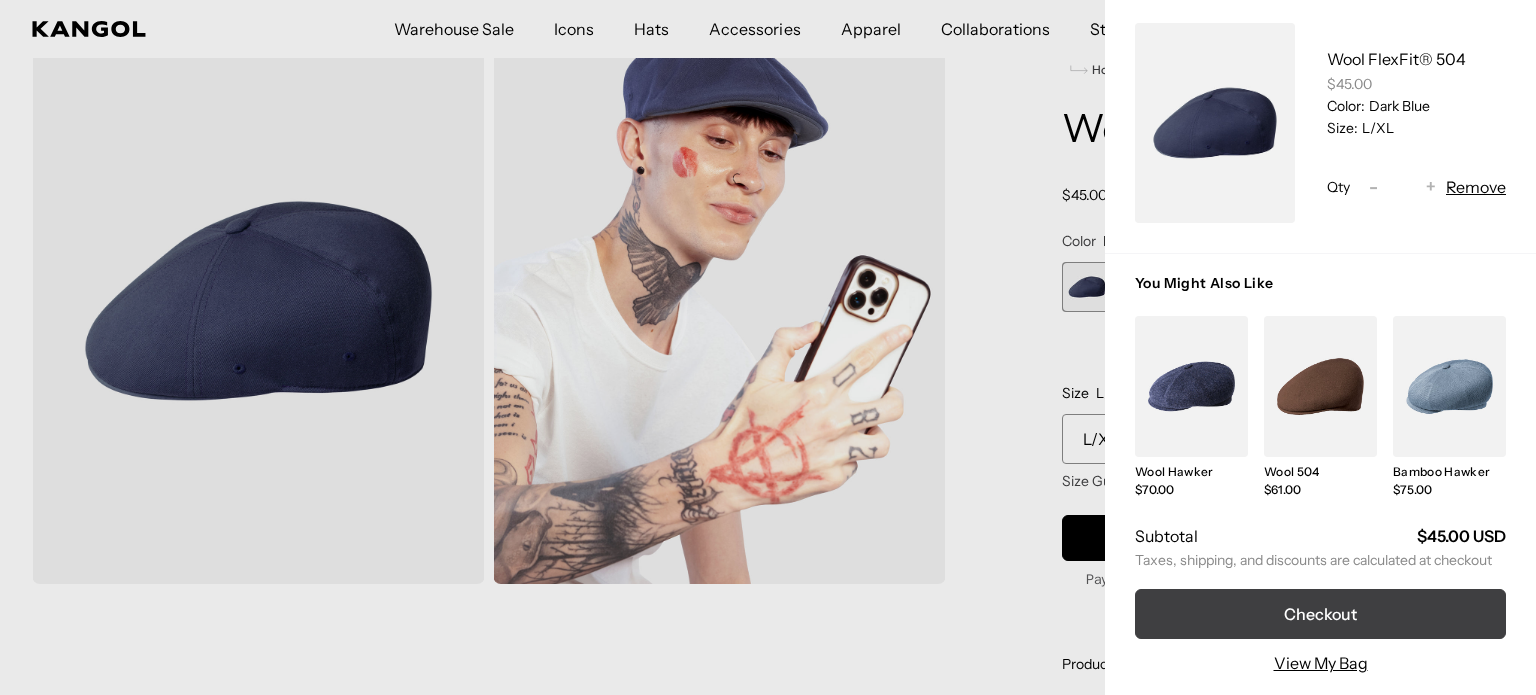 click on "Checkout" at bounding box center [1320, 614] 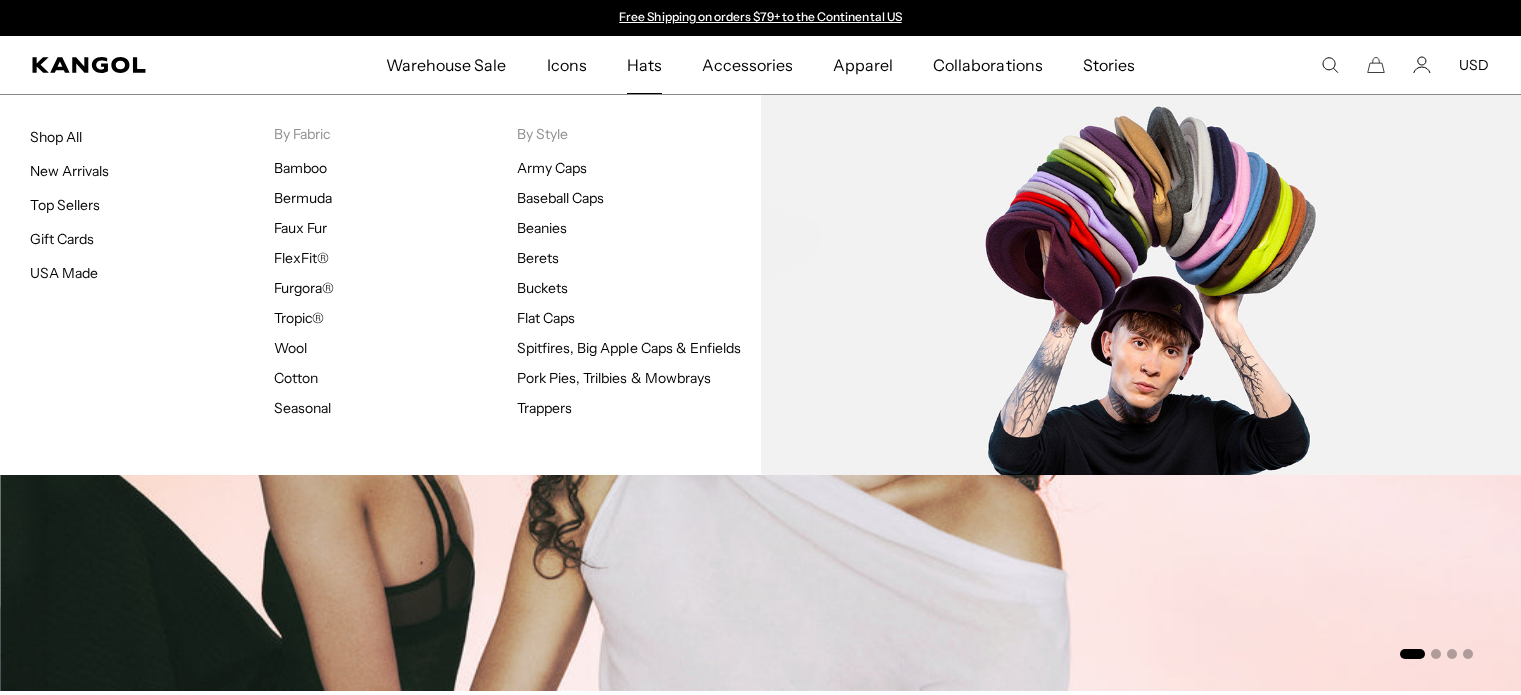 scroll, scrollTop: 0, scrollLeft: 0, axis: both 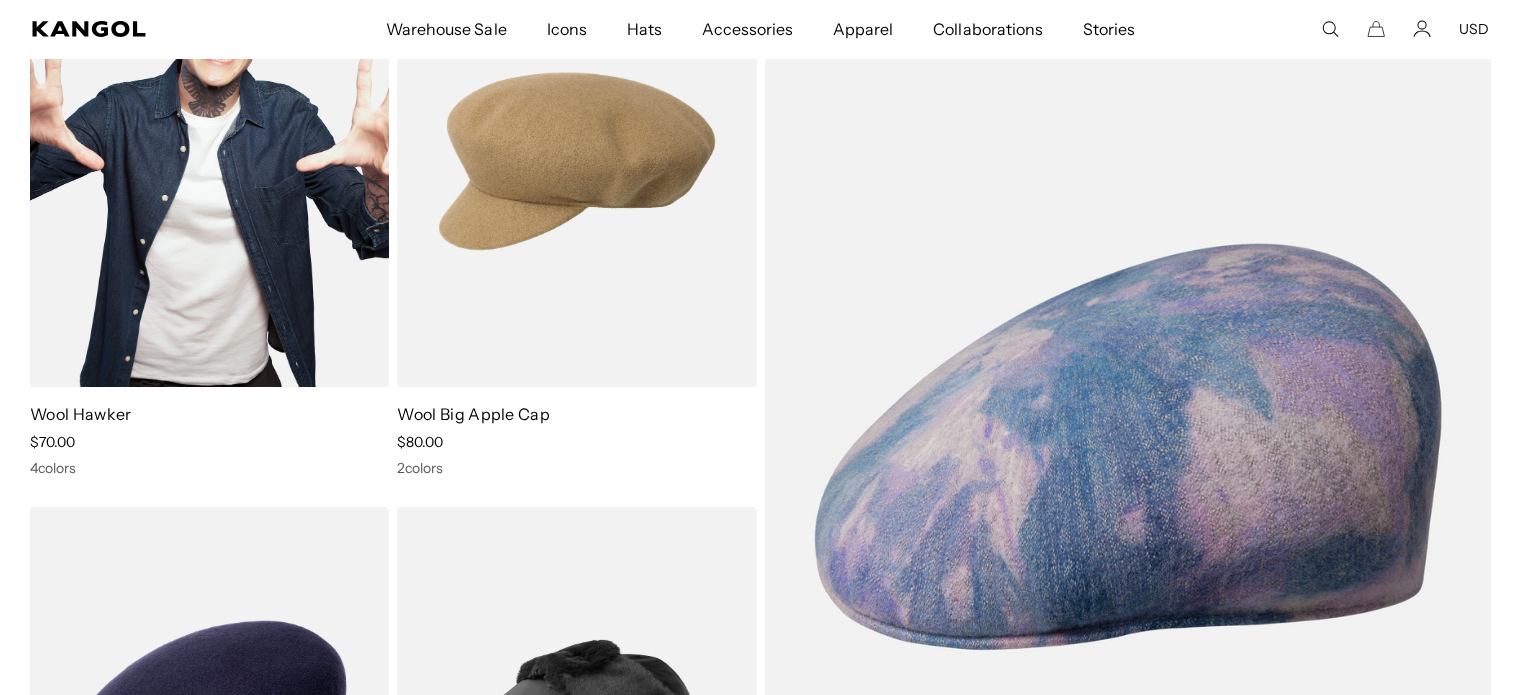 click at bounding box center (209, 161) 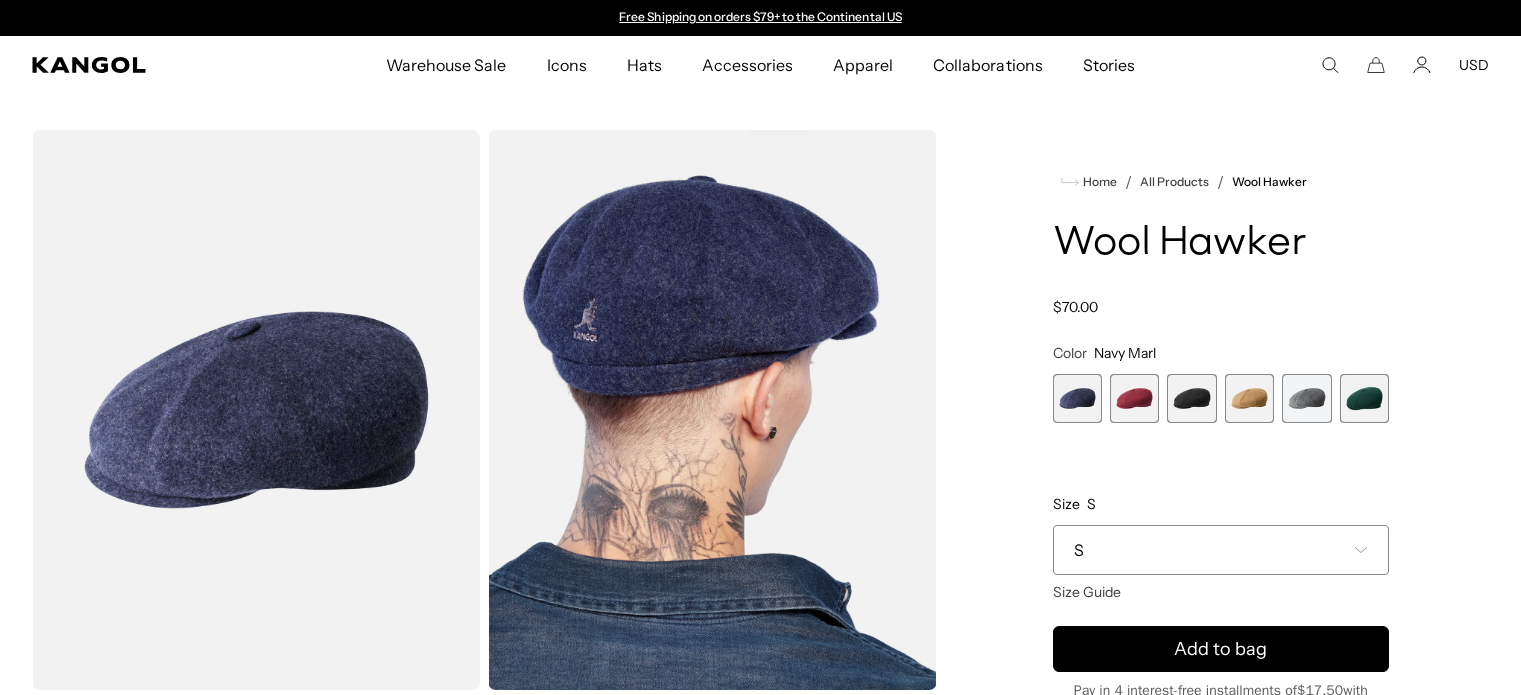 scroll, scrollTop: 0, scrollLeft: 0, axis: both 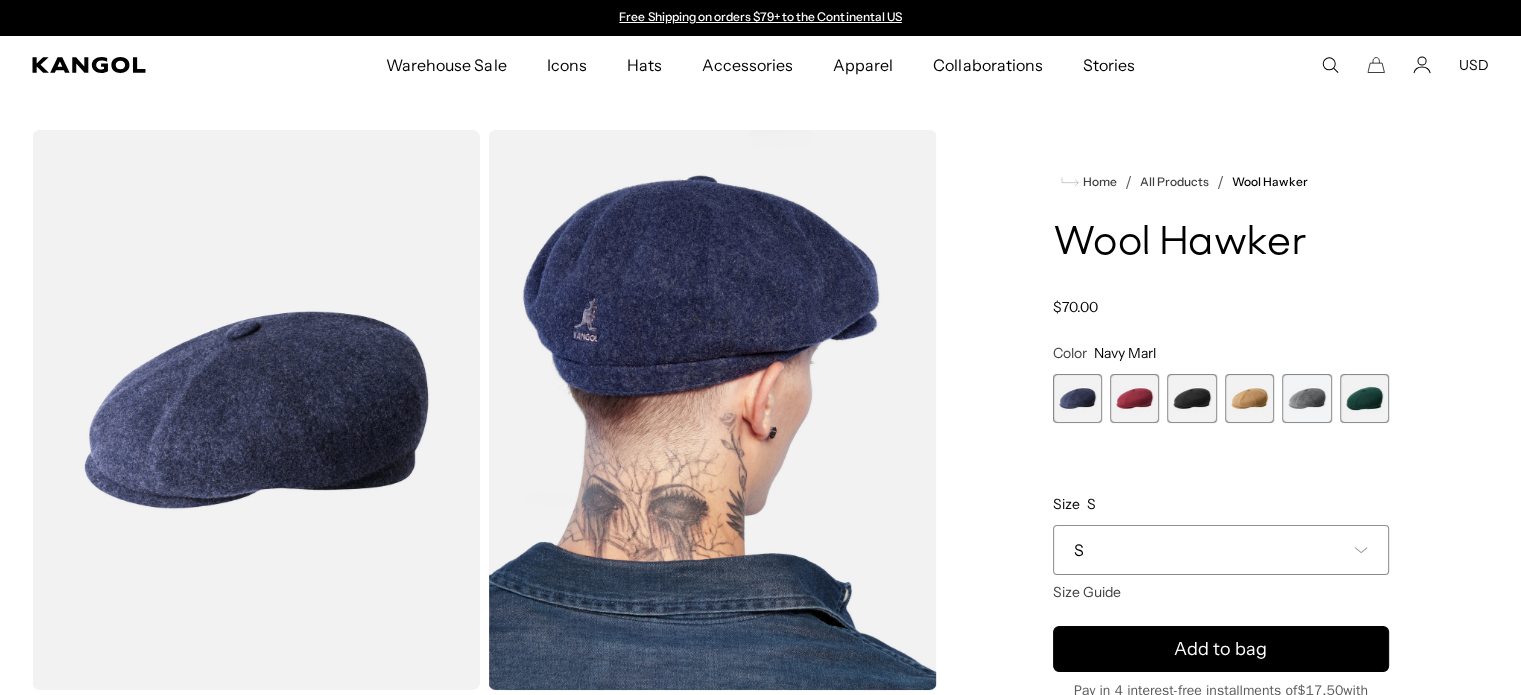 click at bounding box center (1191, 398) 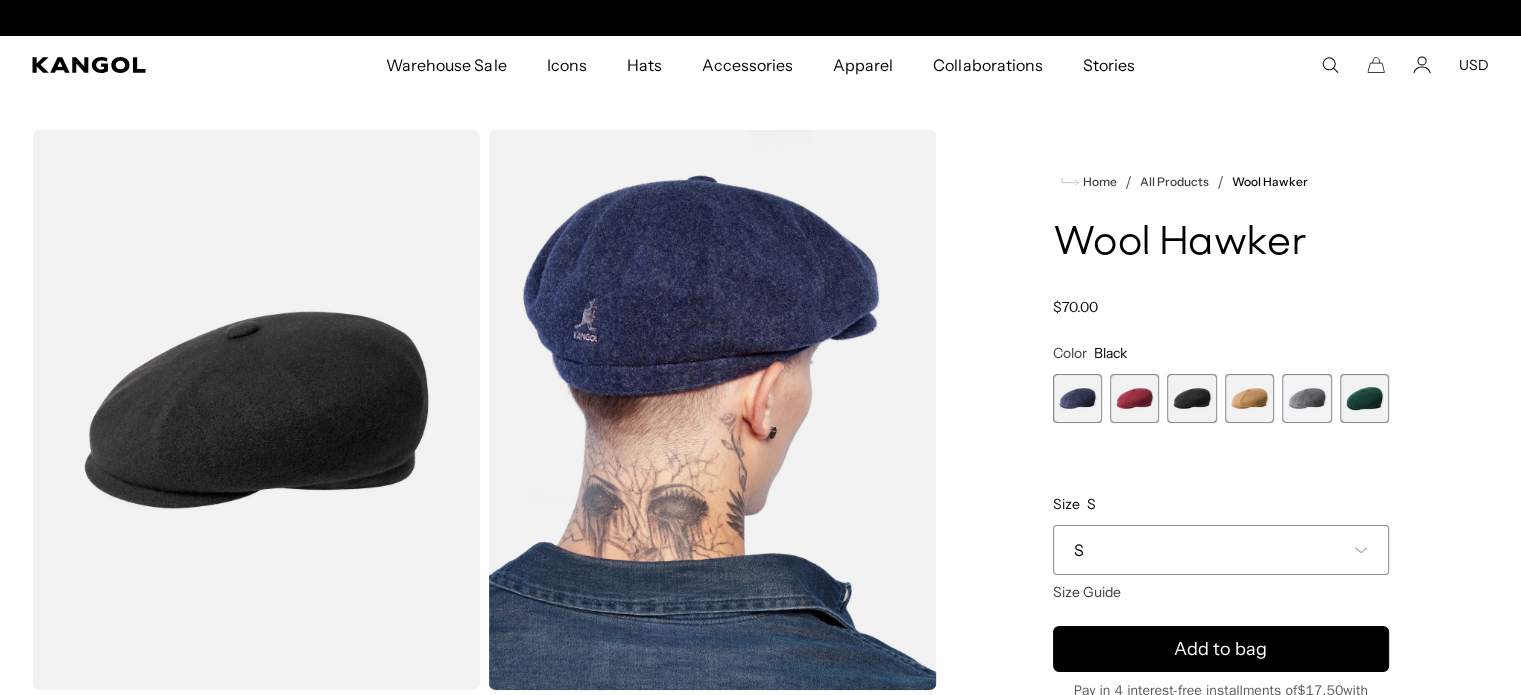 scroll, scrollTop: 0, scrollLeft: 412, axis: horizontal 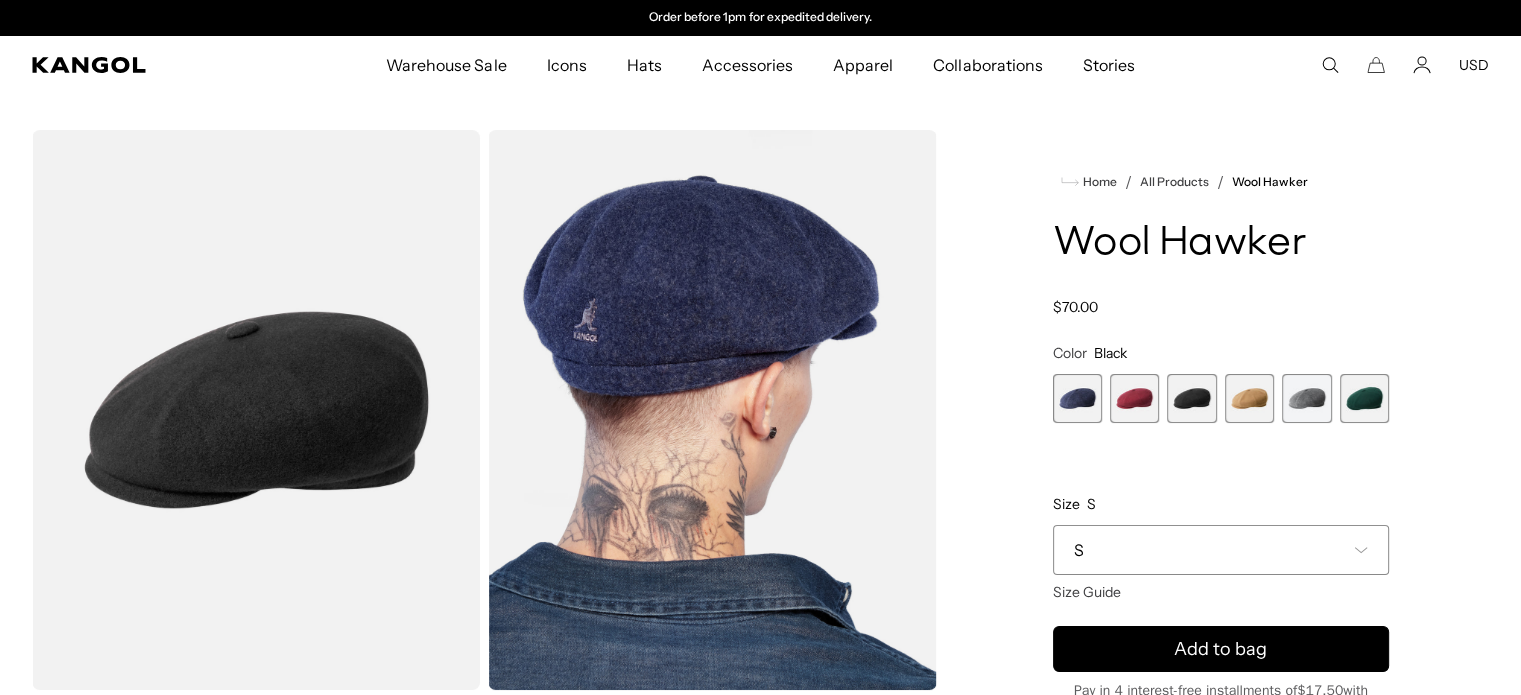 click at bounding box center [1364, 398] 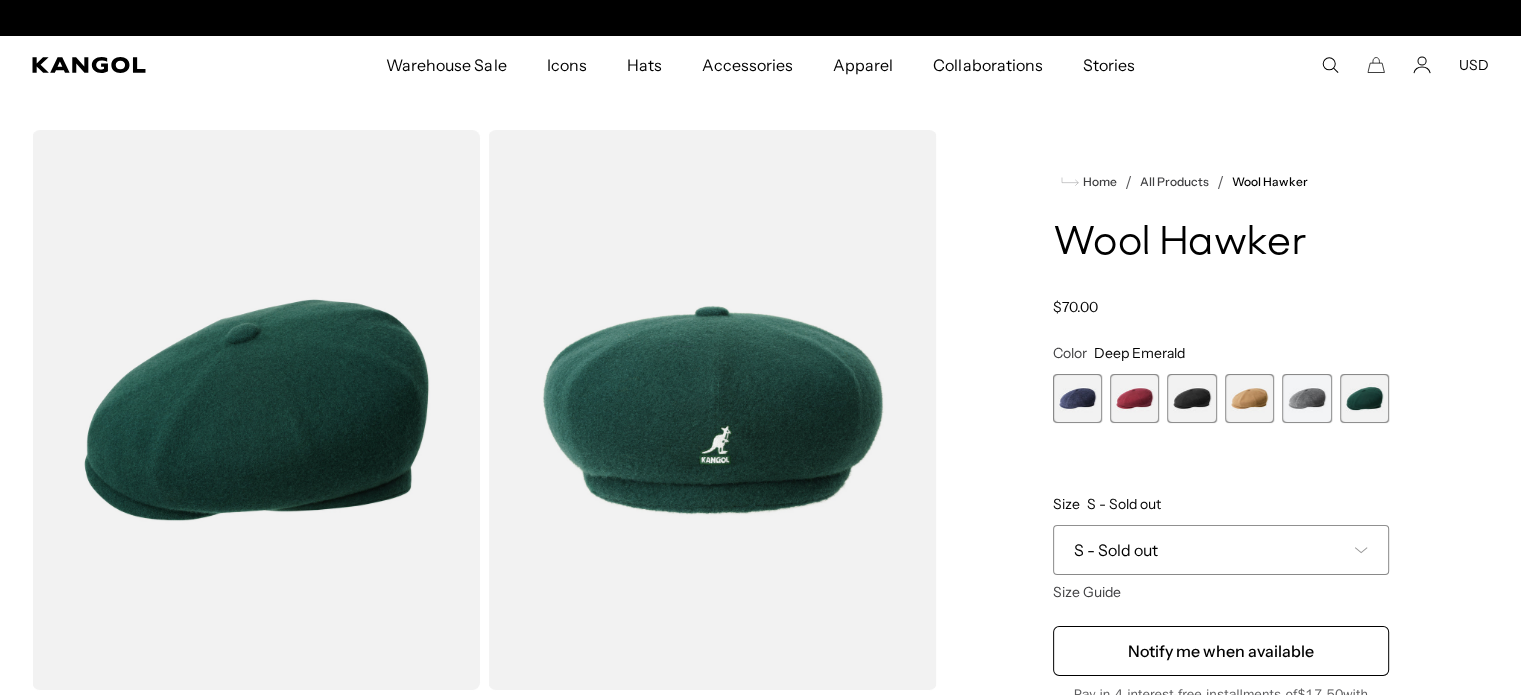 scroll, scrollTop: 0, scrollLeft: 0, axis: both 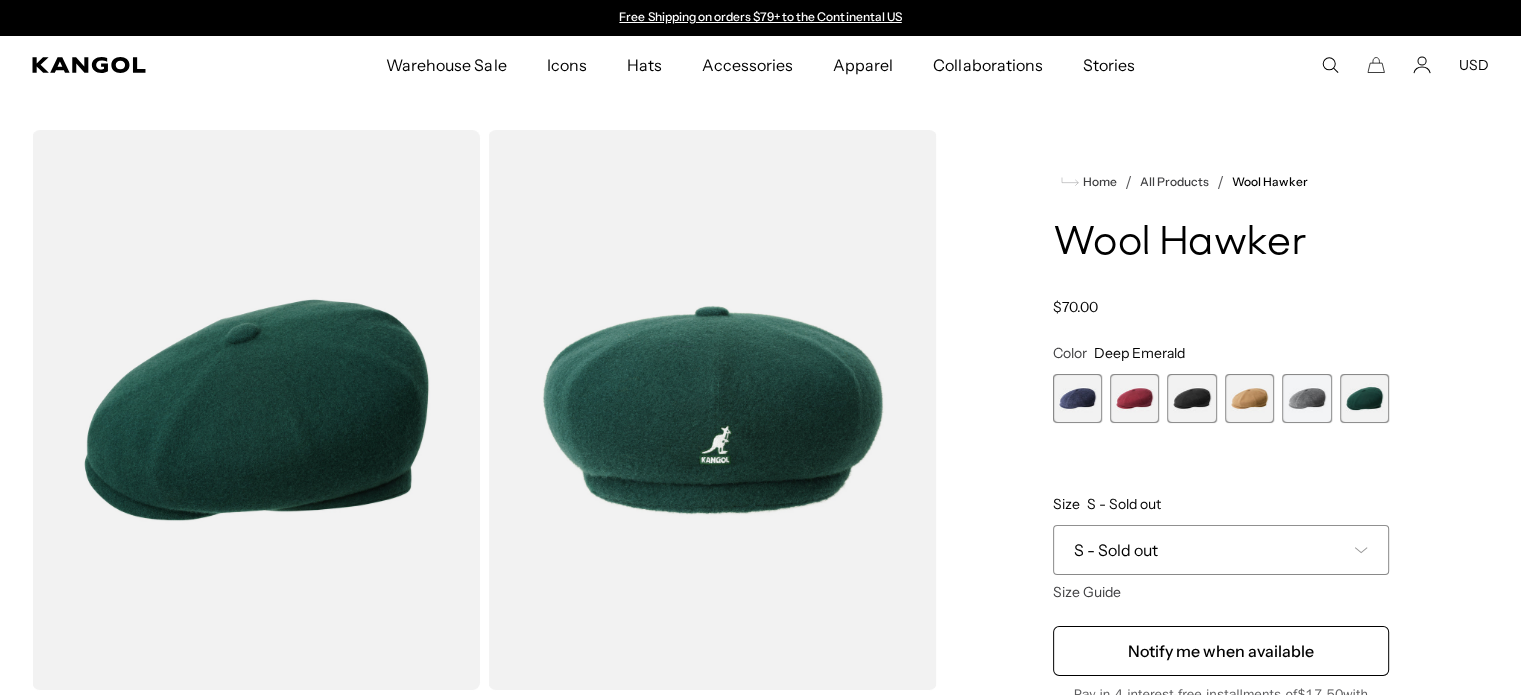 click at bounding box center (1077, 398) 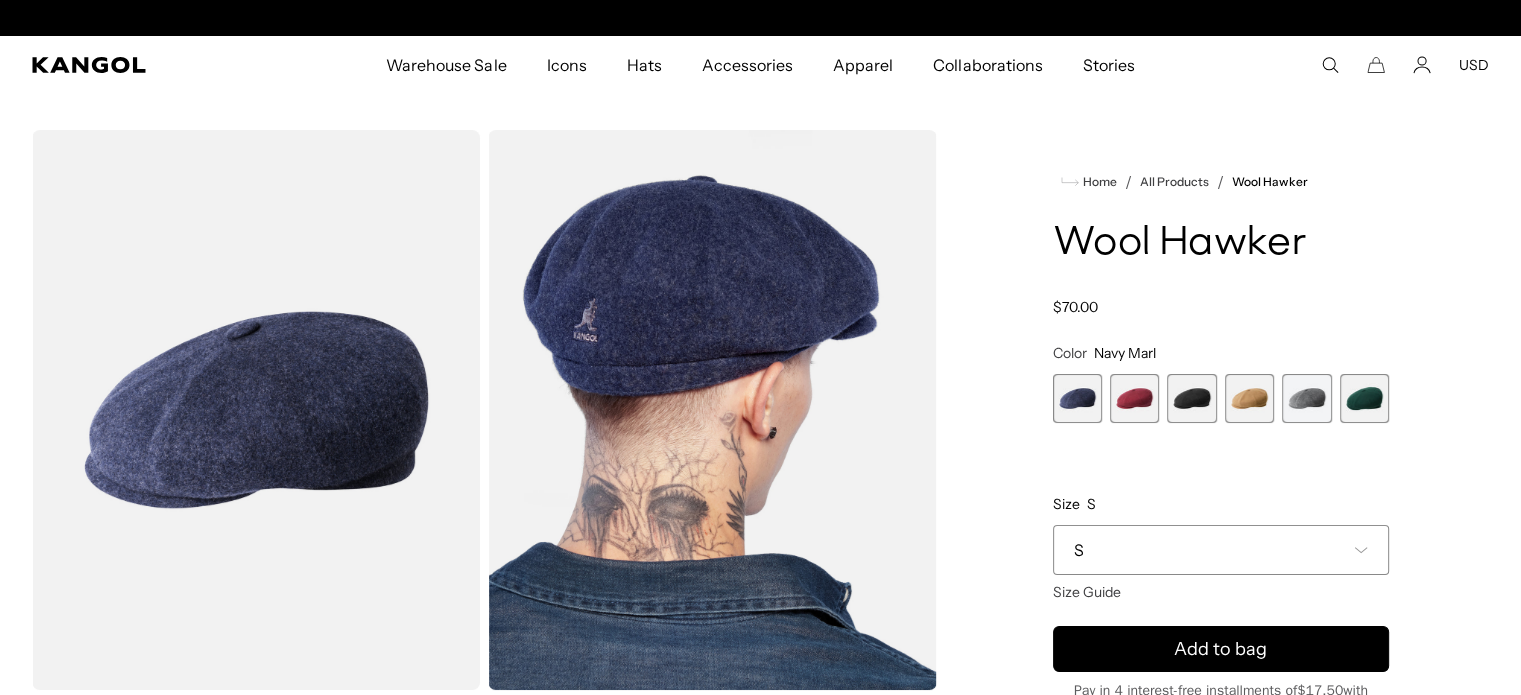 scroll, scrollTop: 0, scrollLeft: 412, axis: horizontal 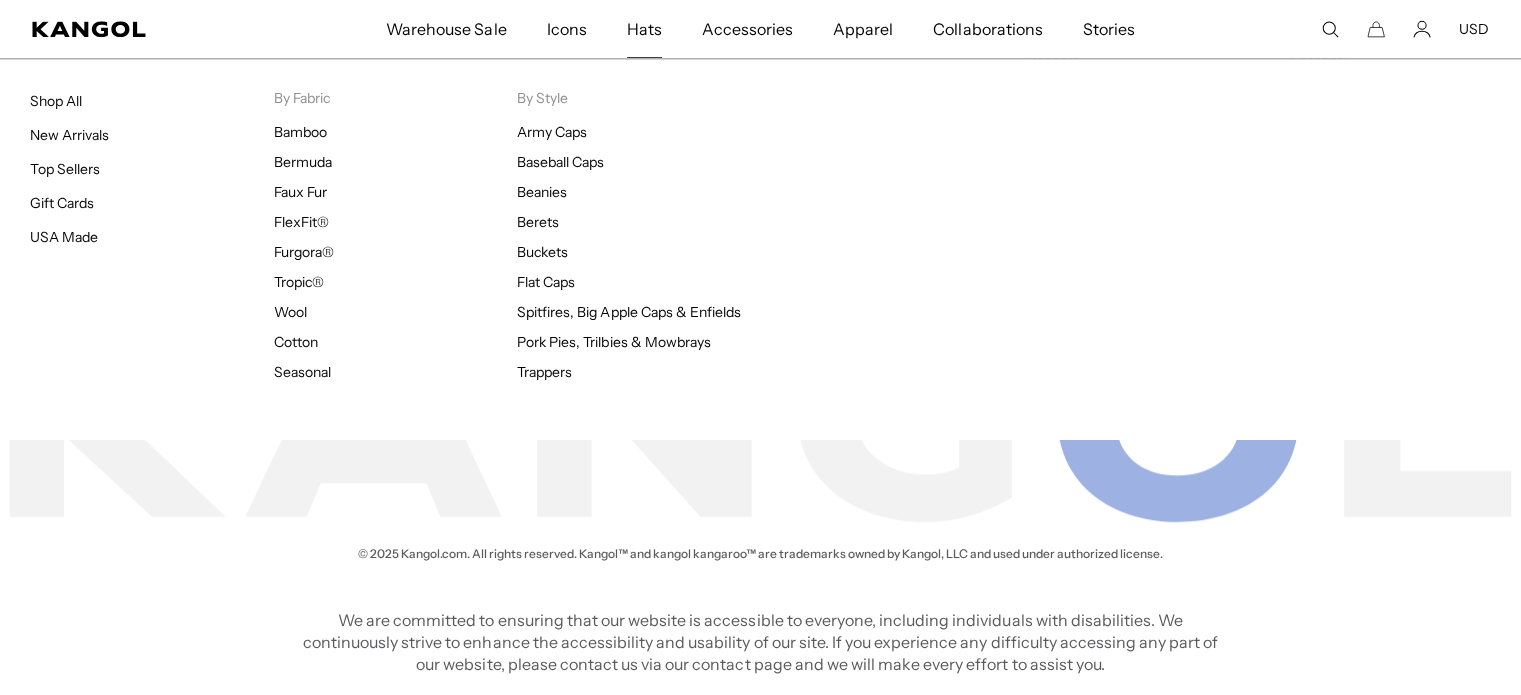 click on "Hats" at bounding box center [644, 29] 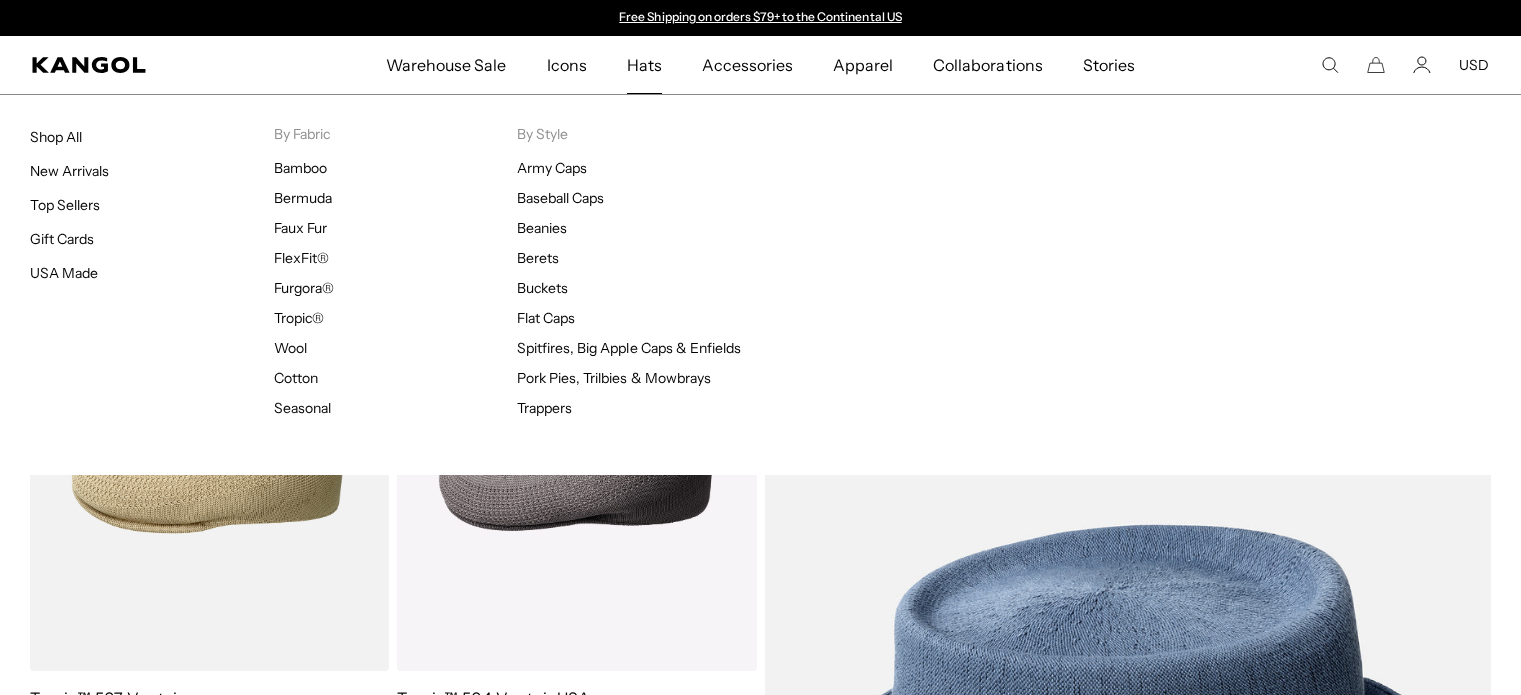 scroll, scrollTop: 0, scrollLeft: 0, axis: both 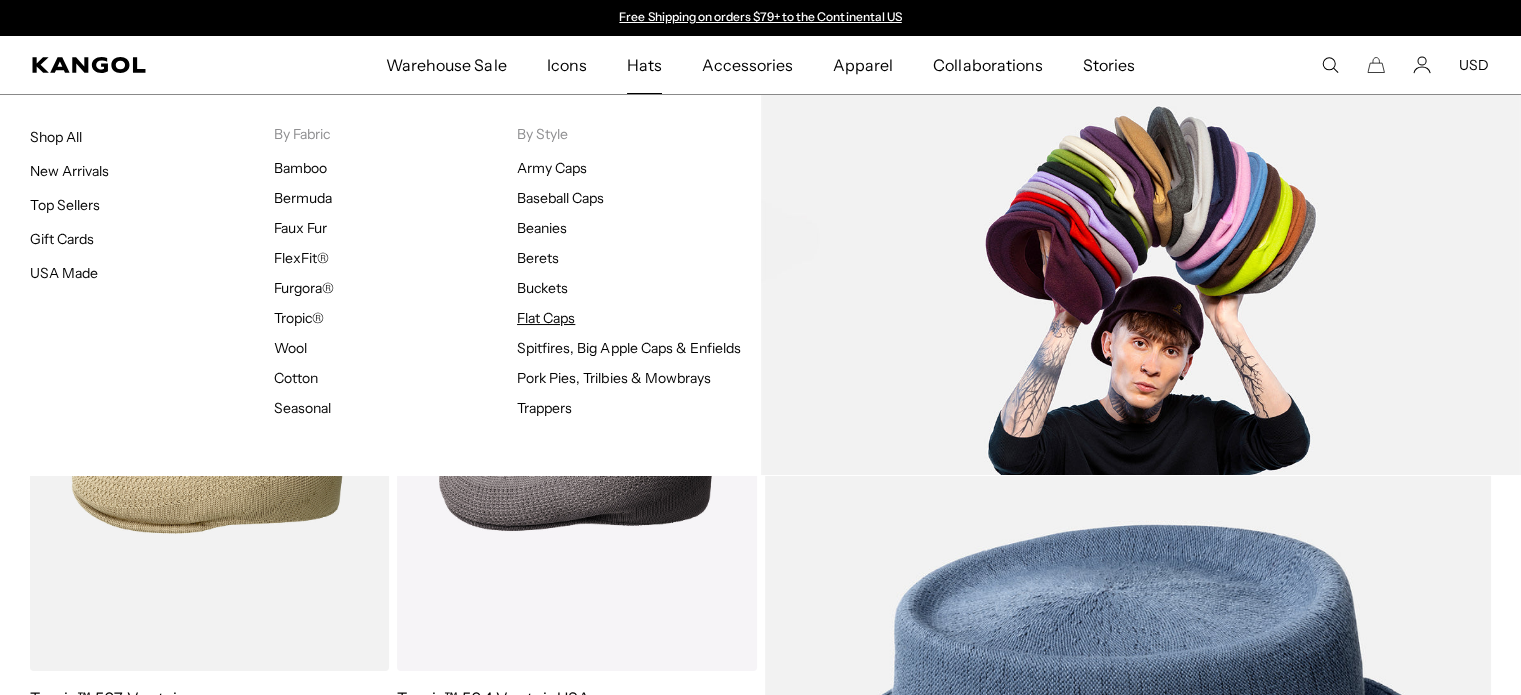 click on "Flat Caps" at bounding box center (546, 318) 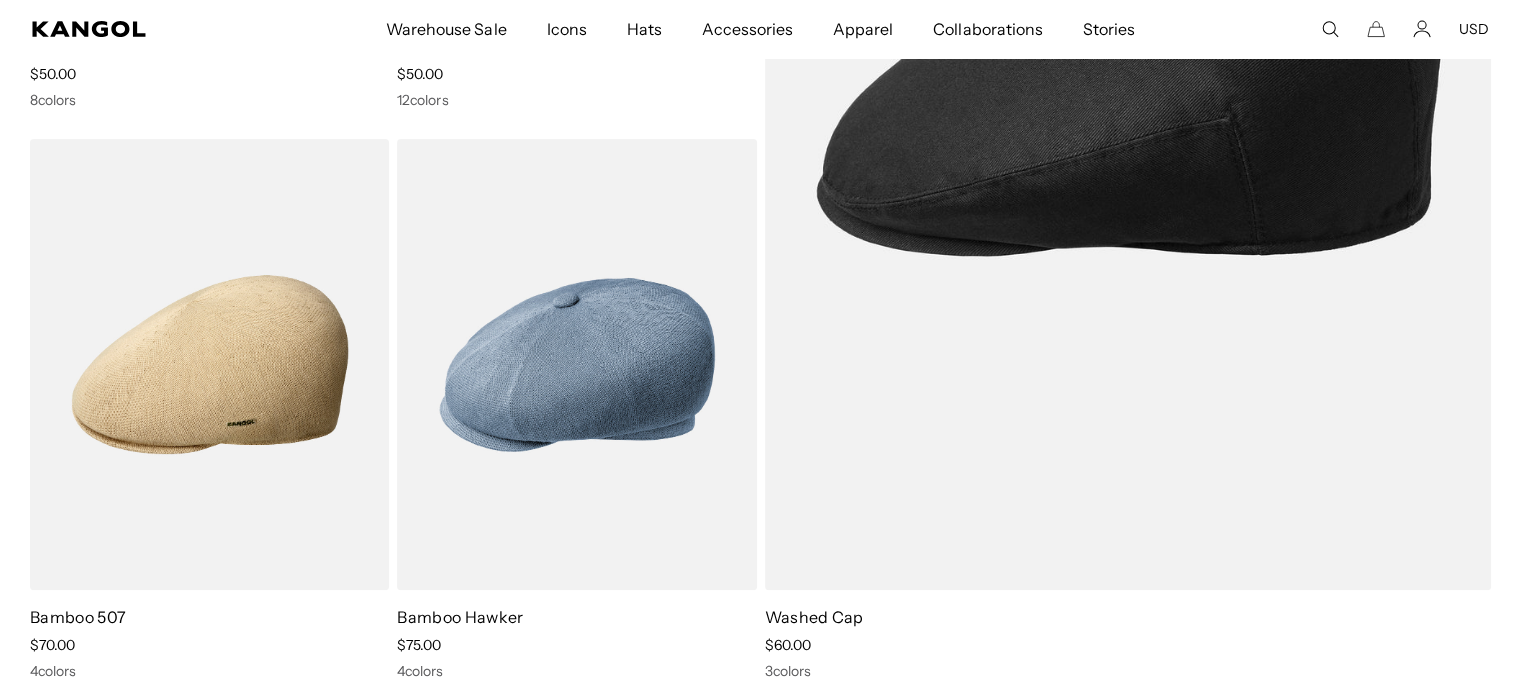 scroll, scrollTop: 671, scrollLeft: 0, axis: vertical 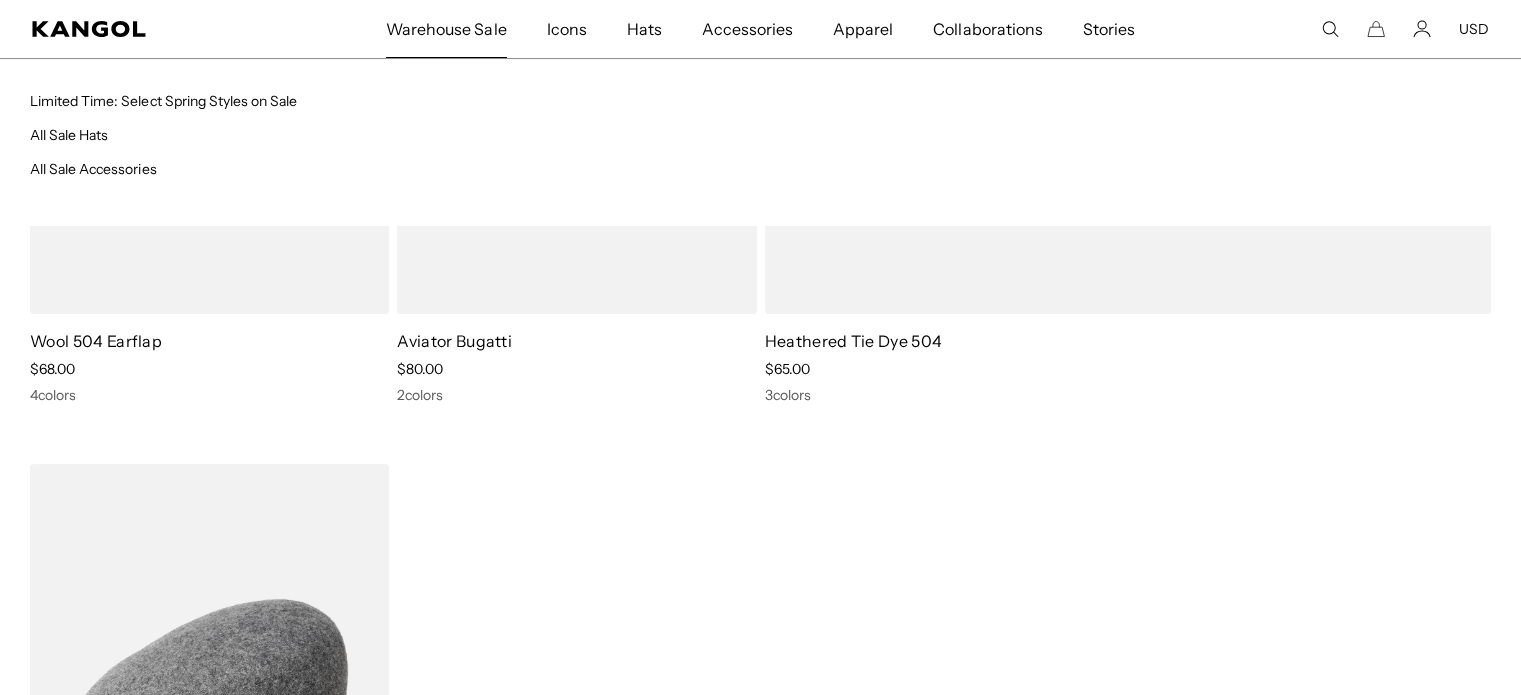 click on "Warehouse Sale" at bounding box center [446, 29] 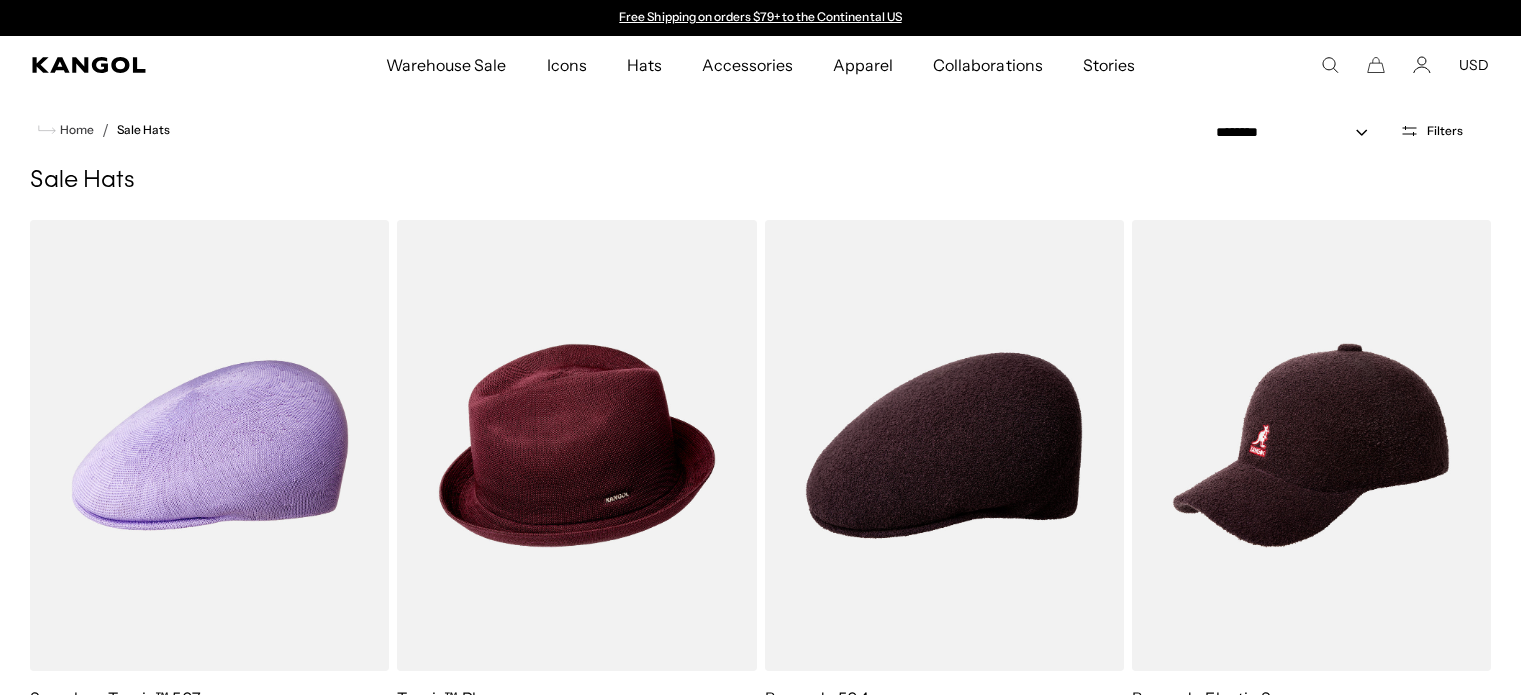scroll, scrollTop: 0, scrollLeft: 0, axis: both 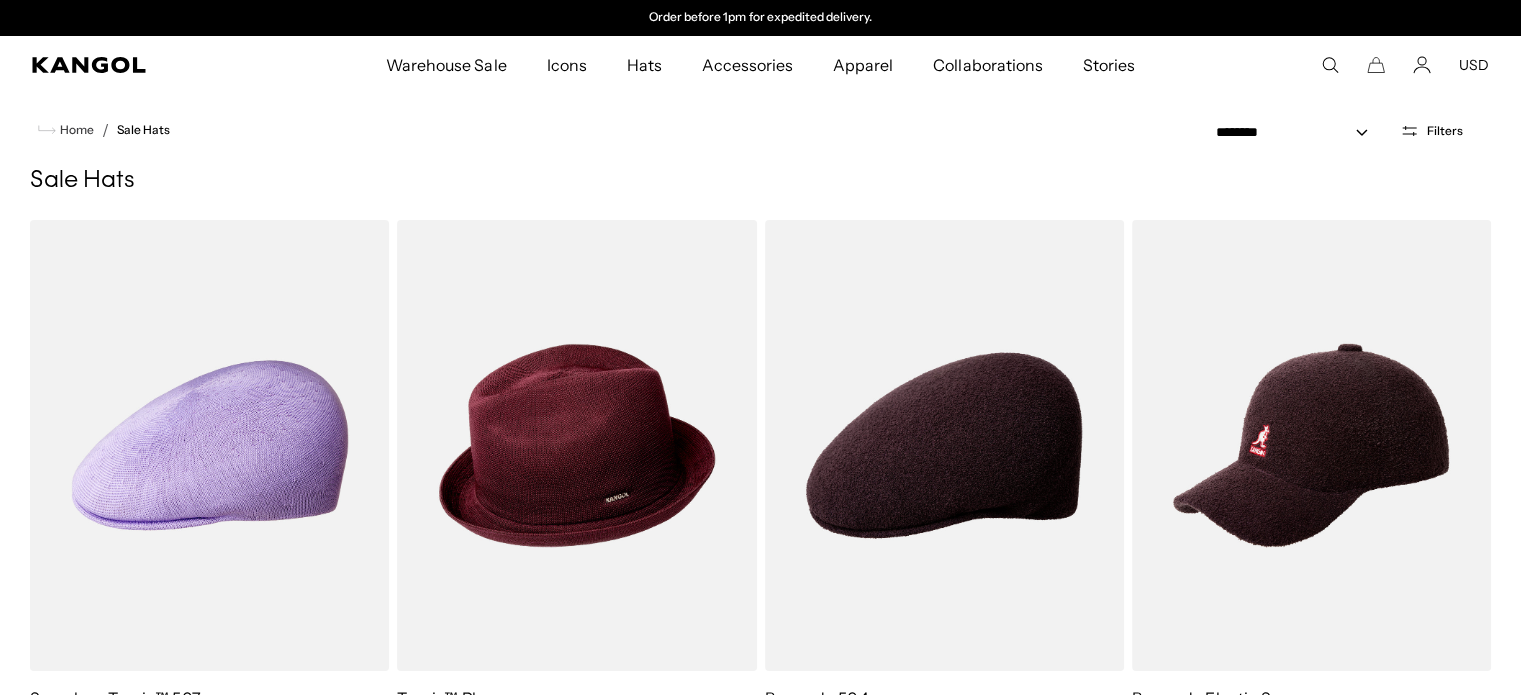 click on "Filters" at bounding box center [1445, 131] 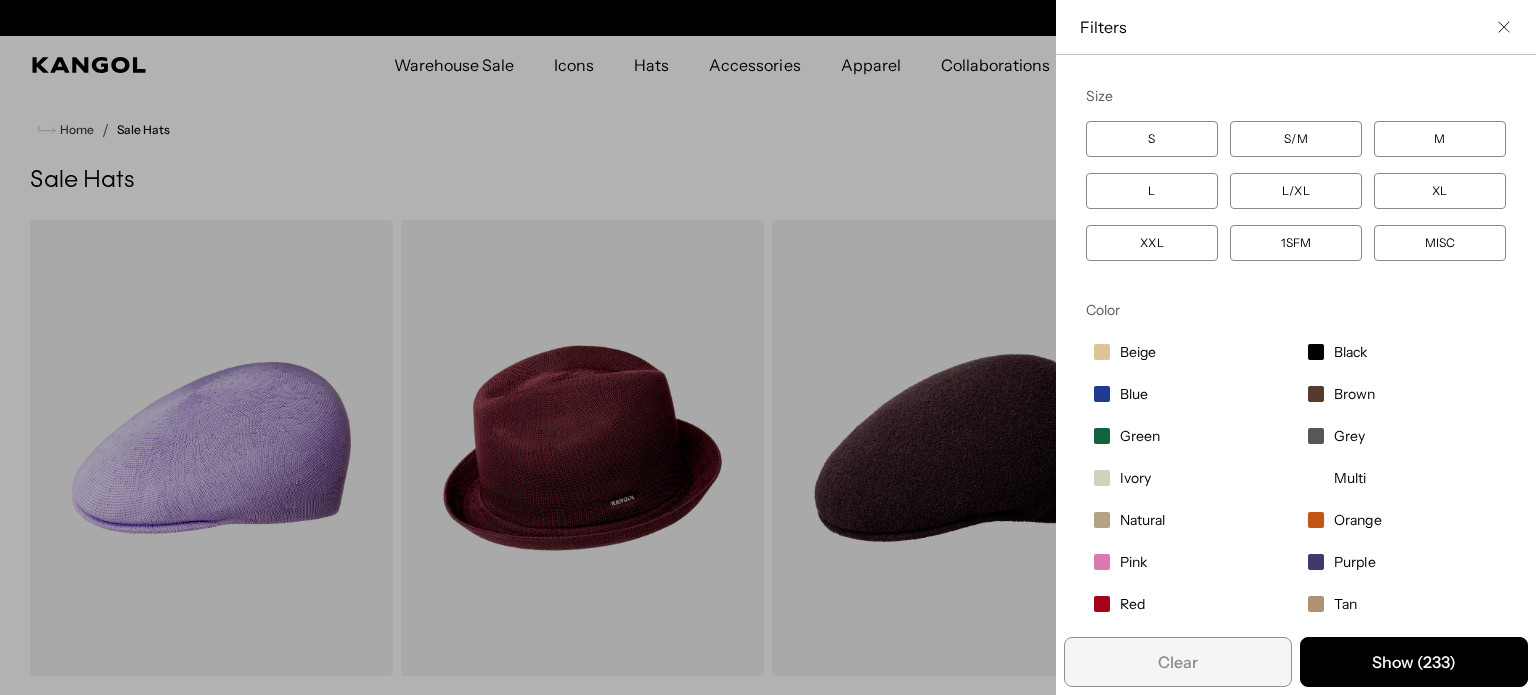 scroll, scrollTop: 0, scrollLeft: 0, axis: both 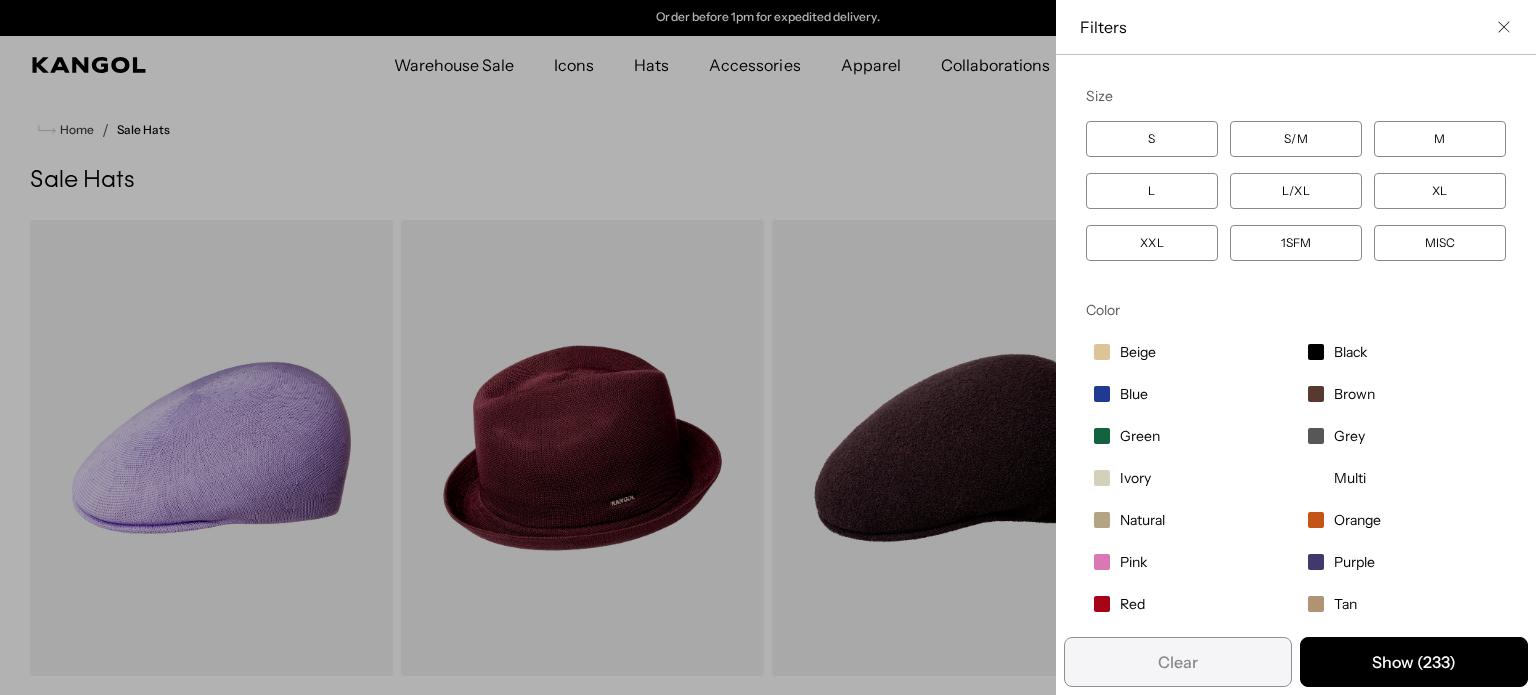 click on "L/XL" at bounding box center [1296, 191] 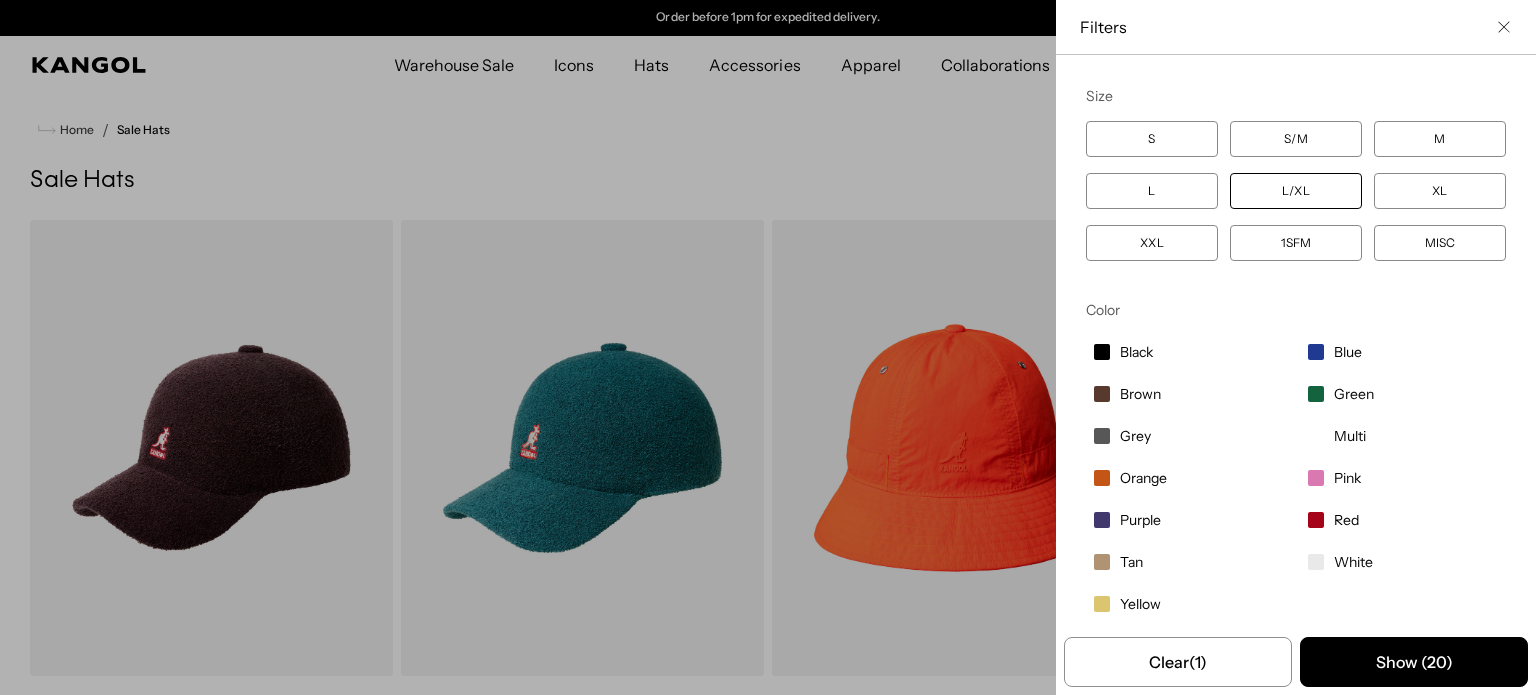 click on "Blue" at bounding box center [1348, 352] 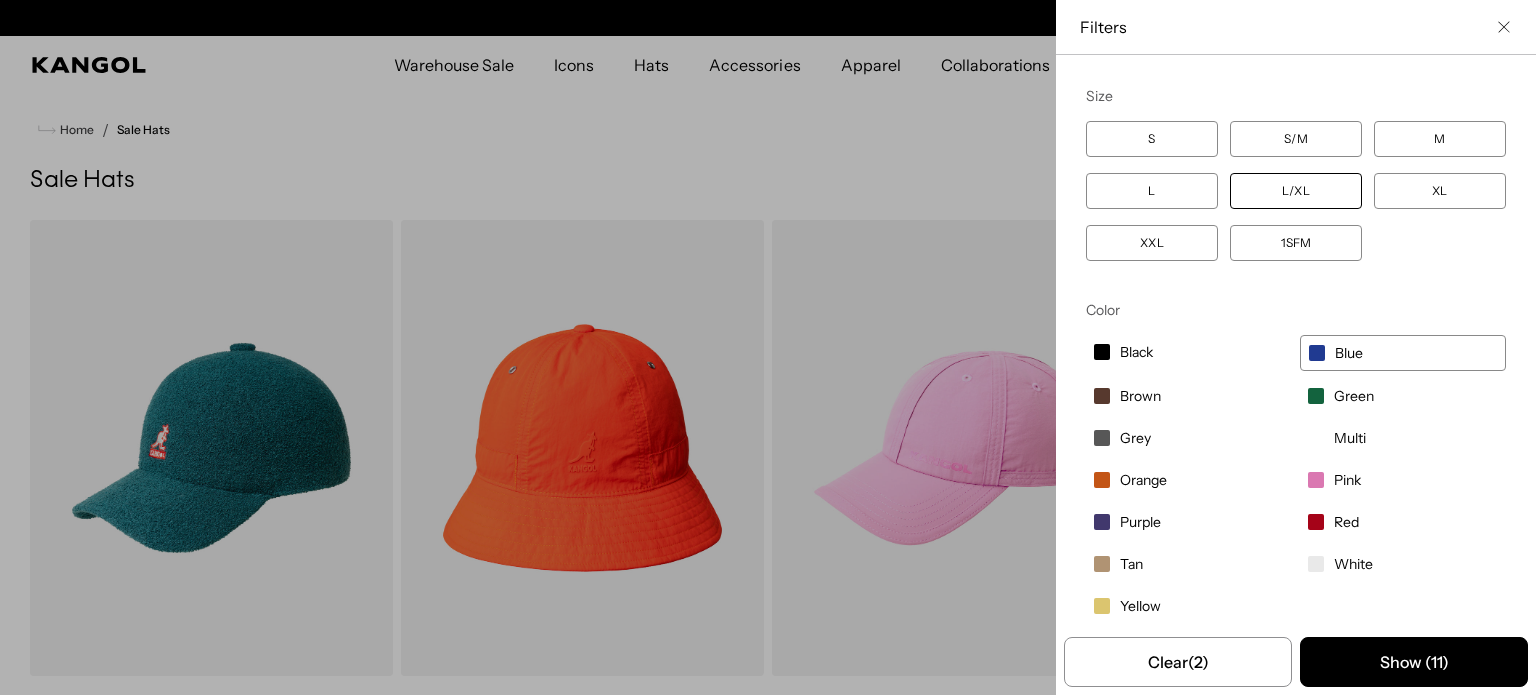 scroll, scrollTop: 0, scrollLeft: 0, axis: both 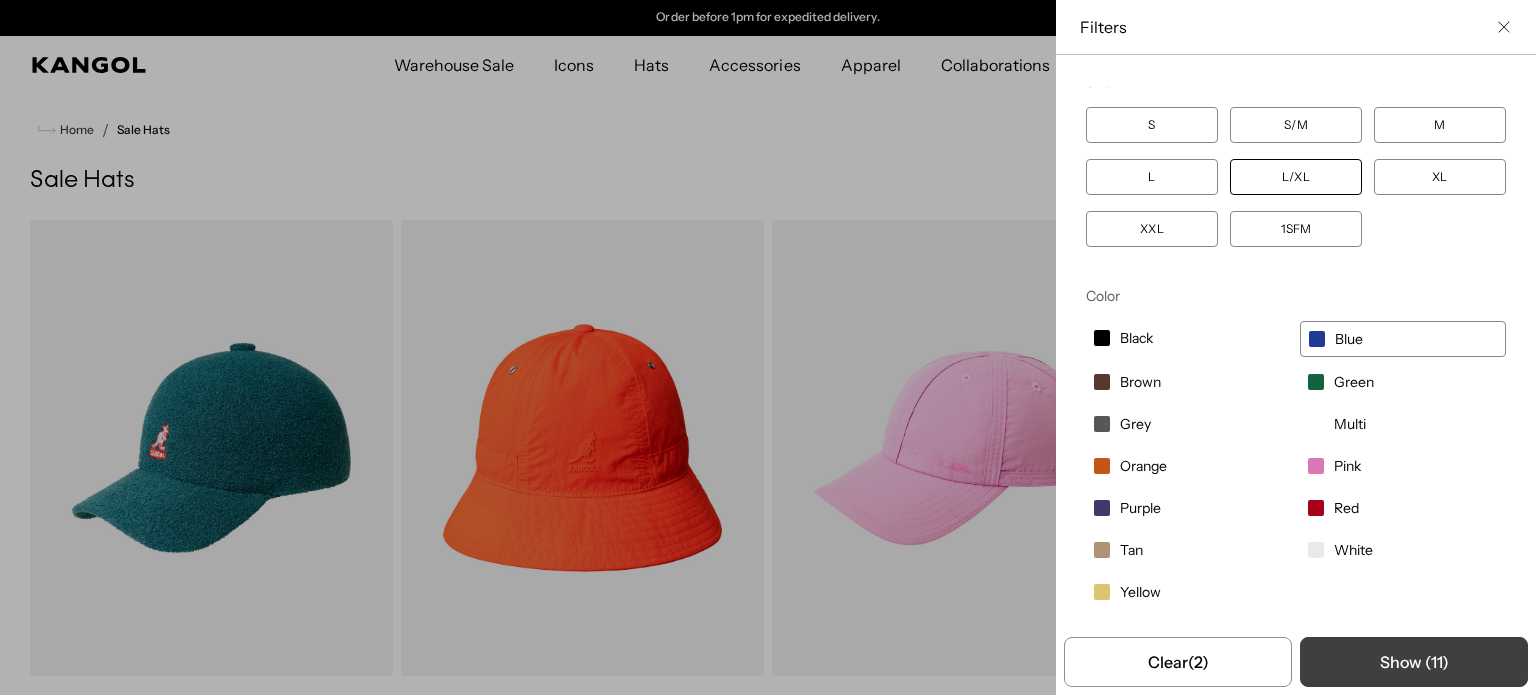 click on "Show ( 11 )" at bounding box center [1414, 662] 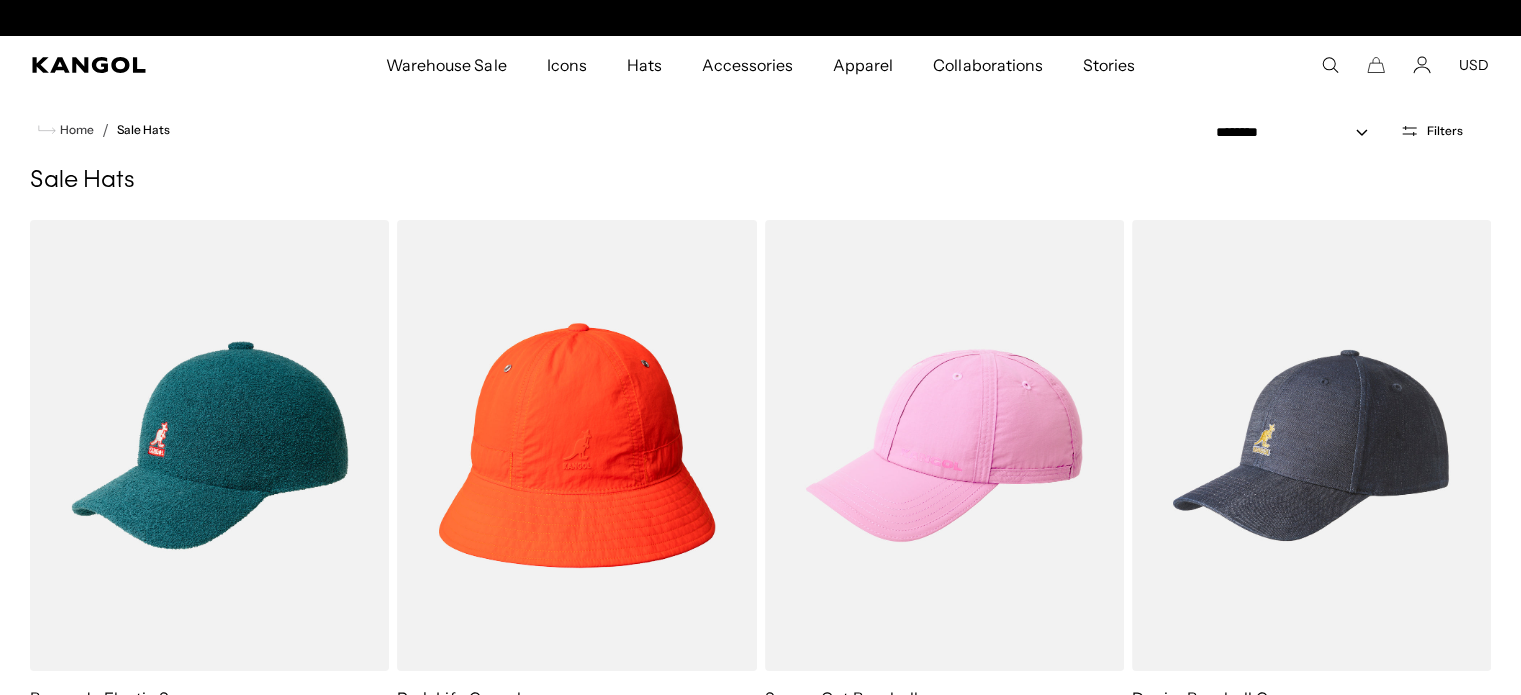 scroll, scrollTop: 0, scrollLeft: 0, axis: both 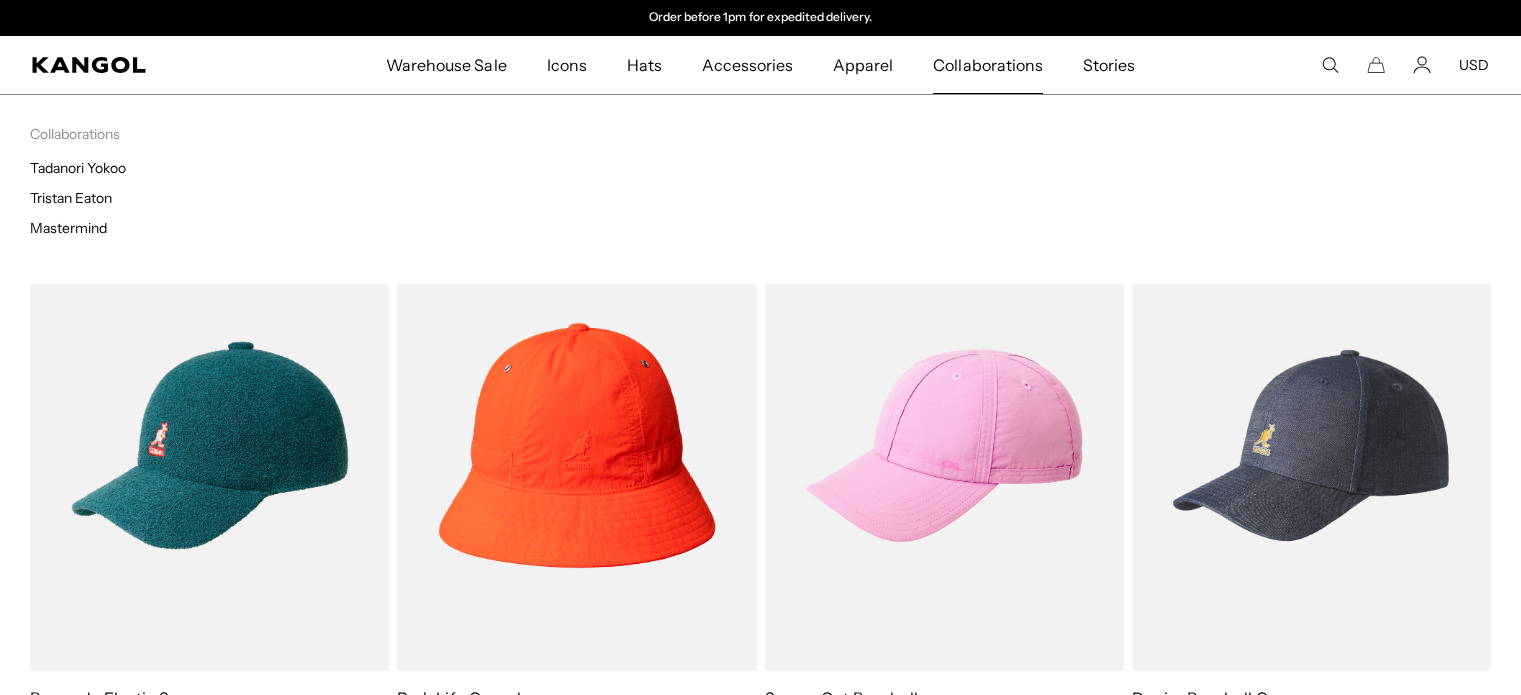 click on "Collaborations" at bounding box center (987, 65) 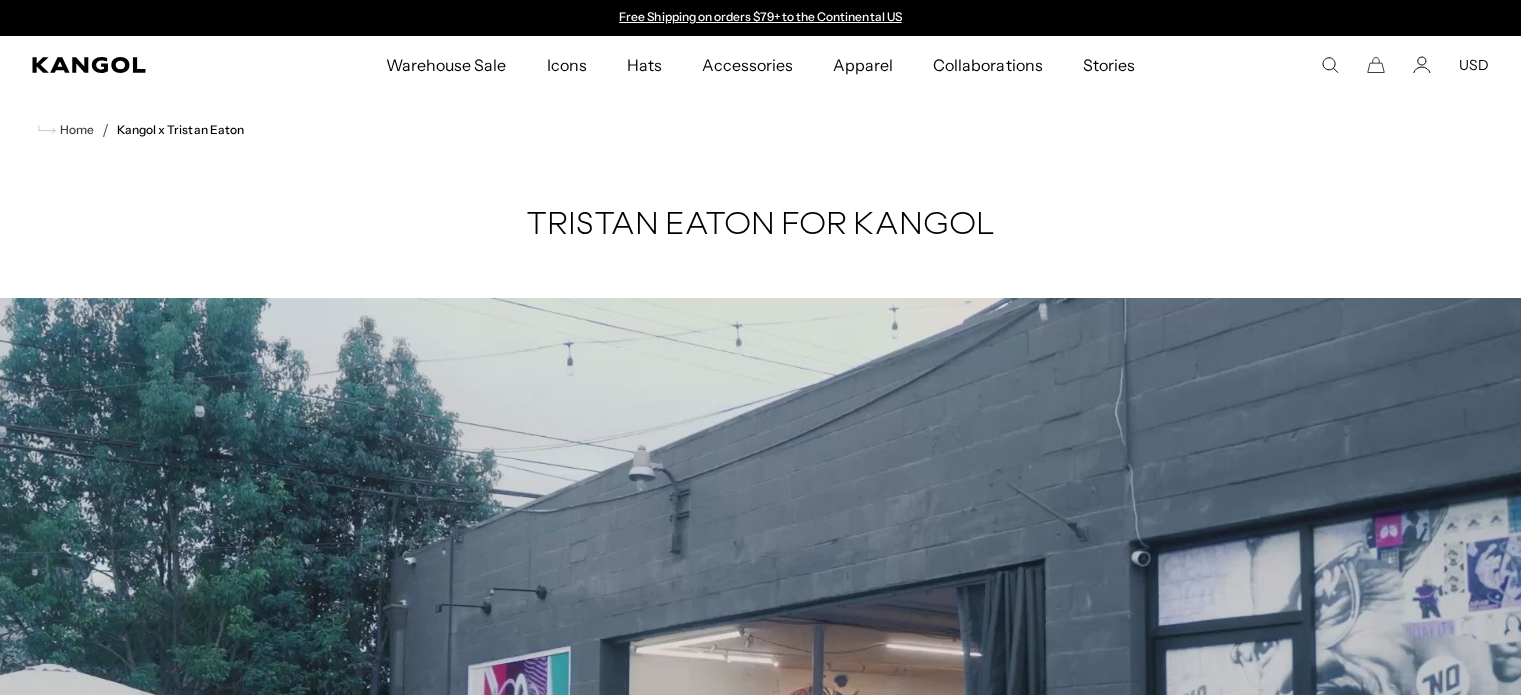 scroll, scrollTop: 203, scrollLeft: 0, axis: vertical 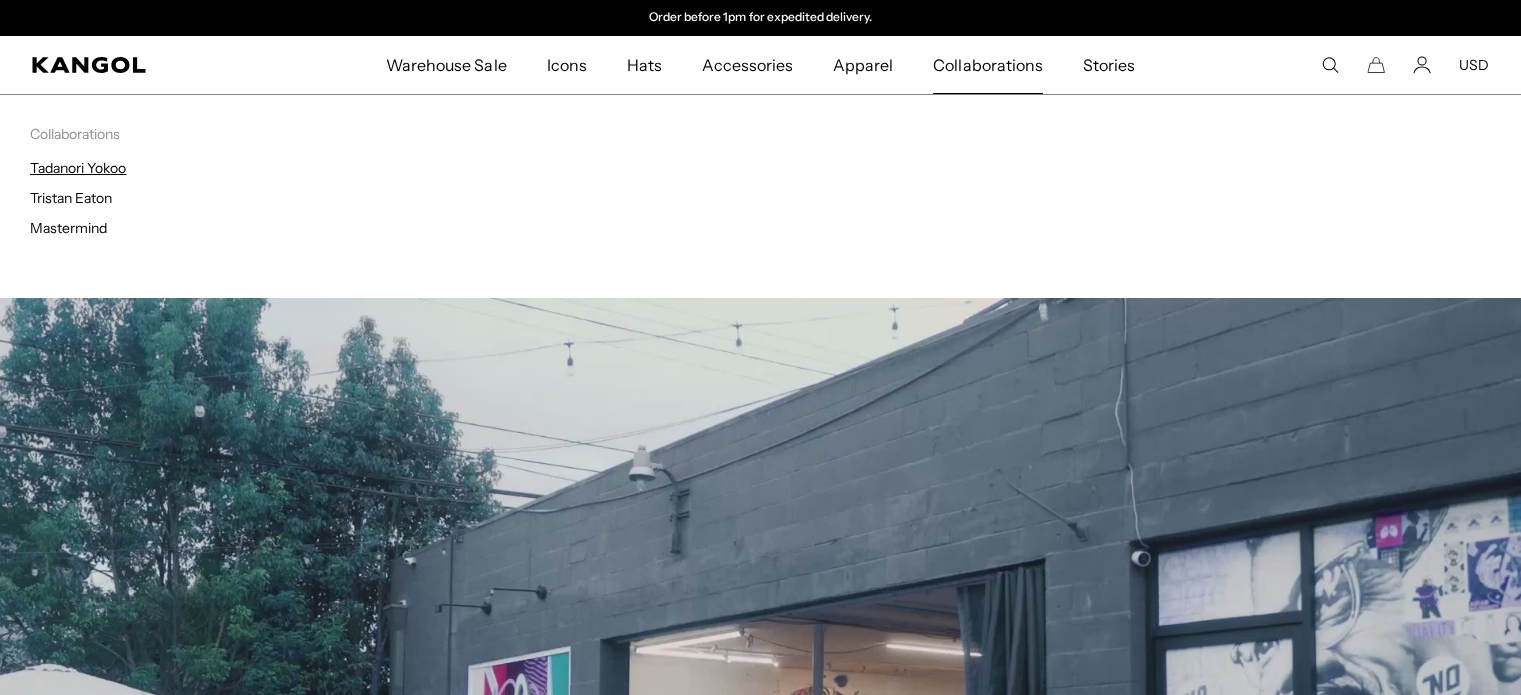 click on "Tadanori Yokoo" at bounding box center [78, 168] 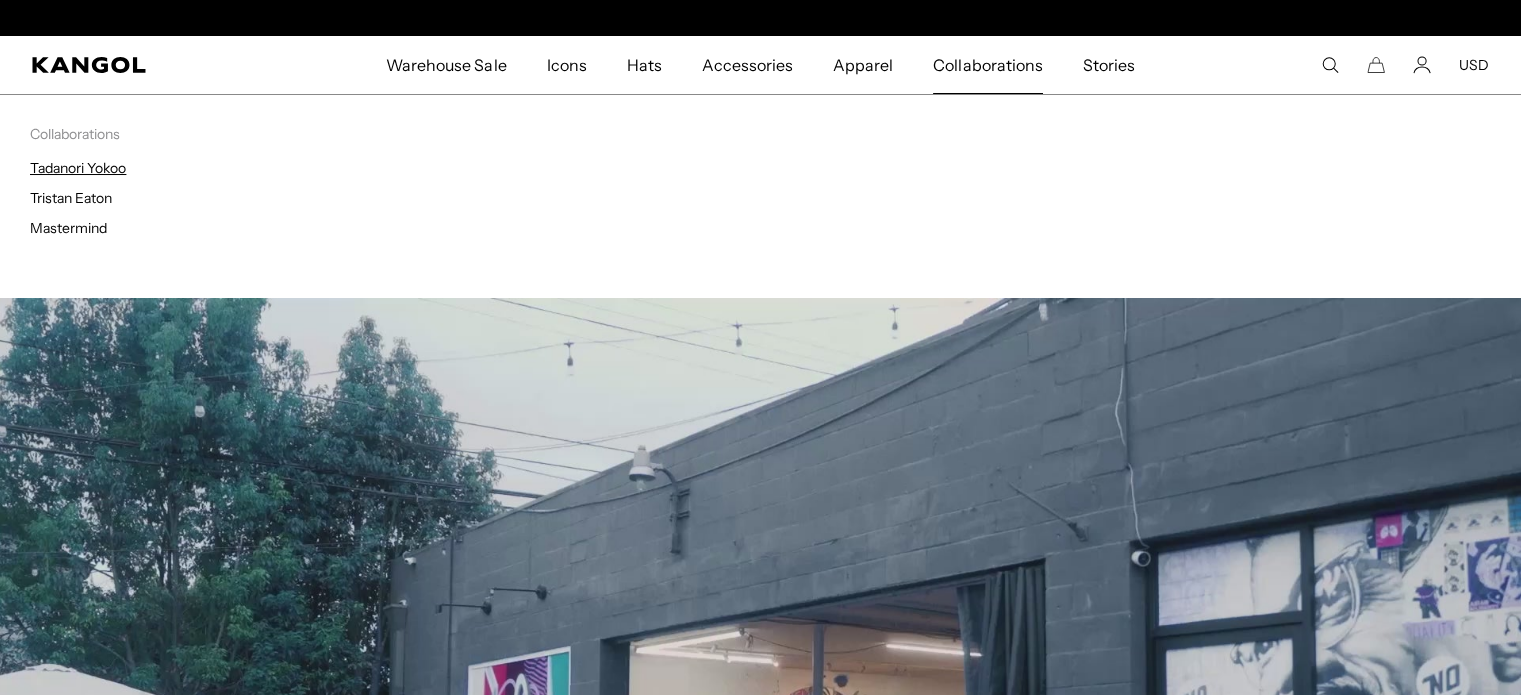 scroll, scrollTop: 0, scrollLeft: 412, axis: horizontal 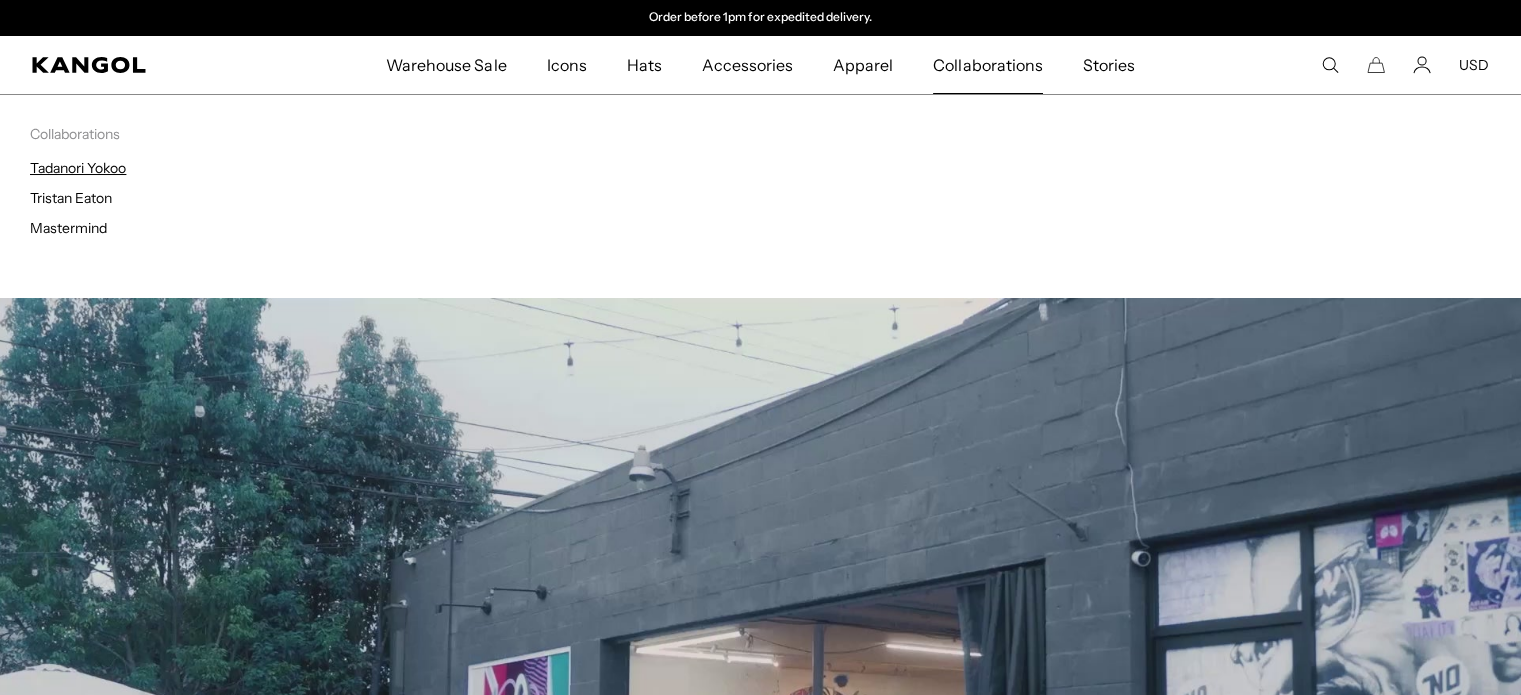 click on "Tadanori Yokoo" at bounding box center (78, 168) 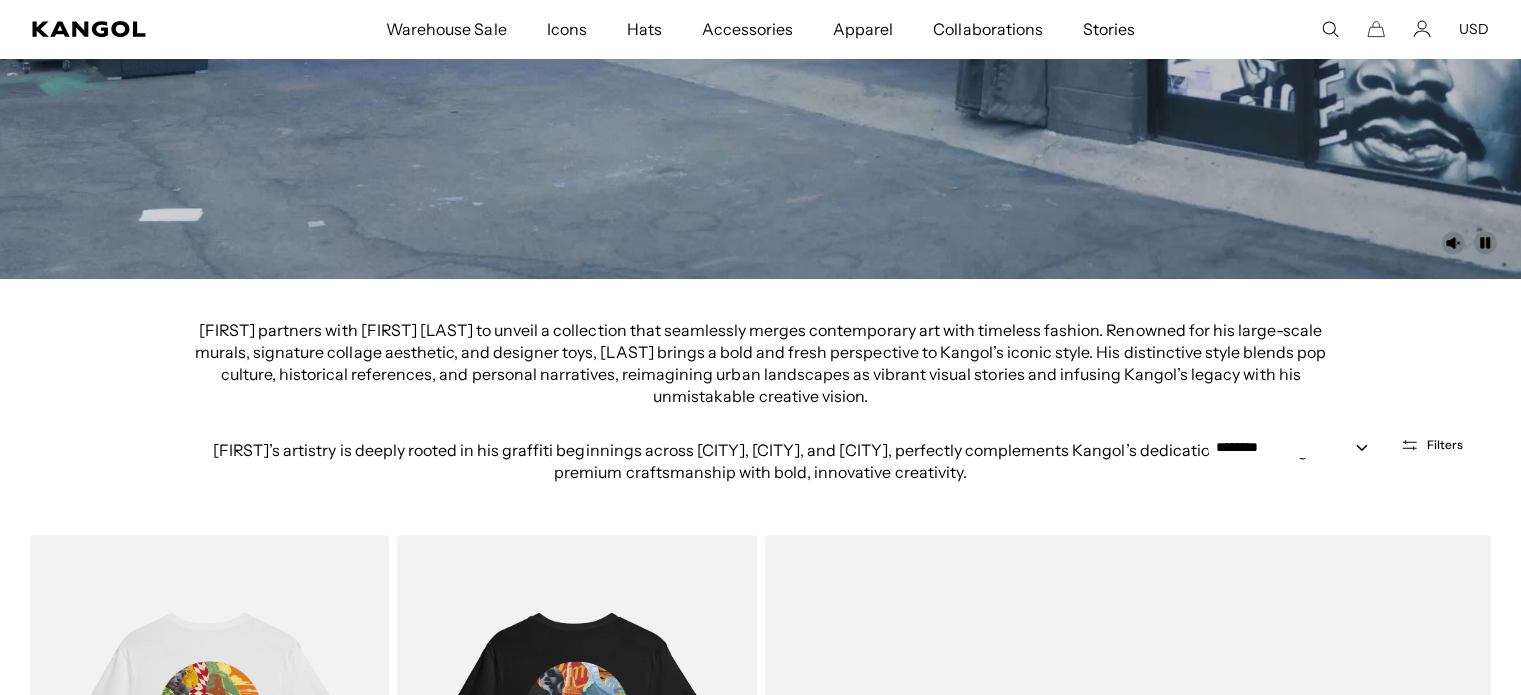 scroll, scrollTop: 963, scrollLeft: 0, axis: vertical 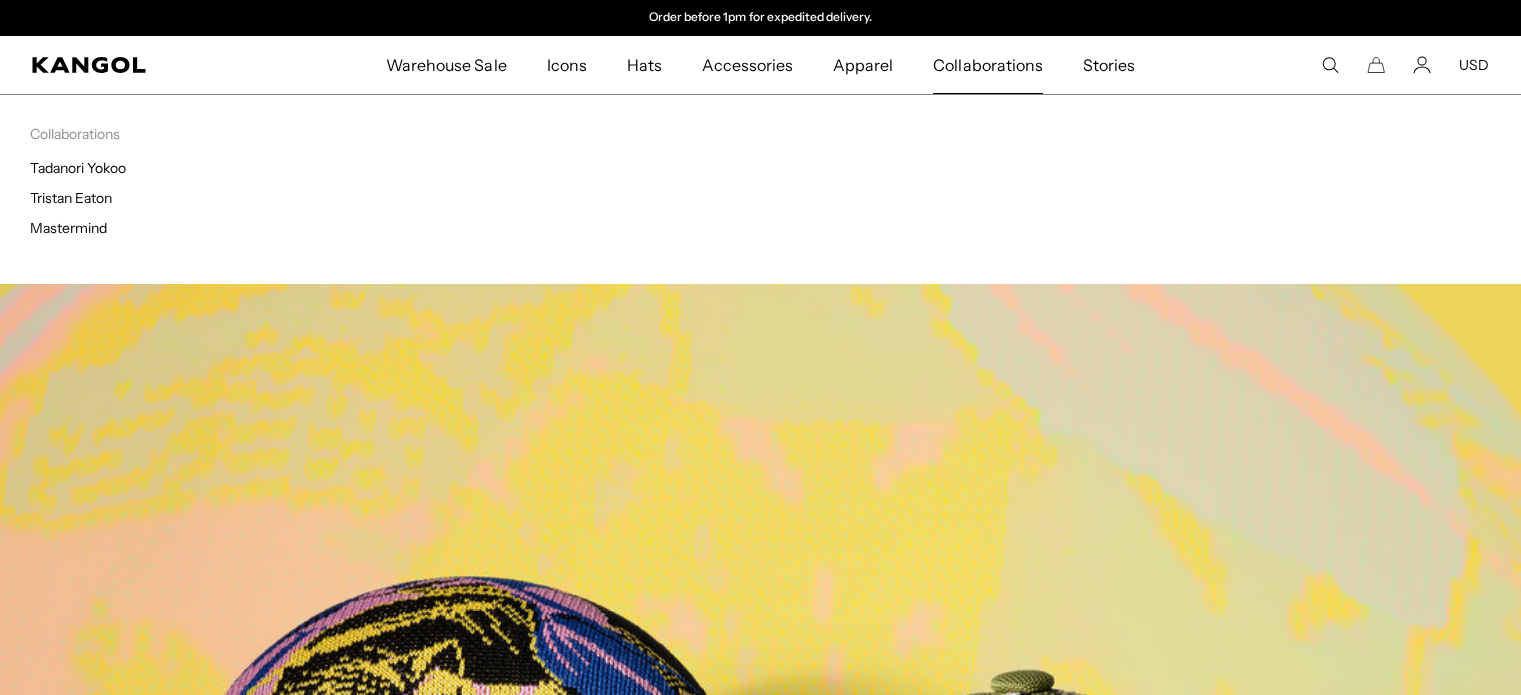 click on "Collaborations" at bounding box center (987, 65) 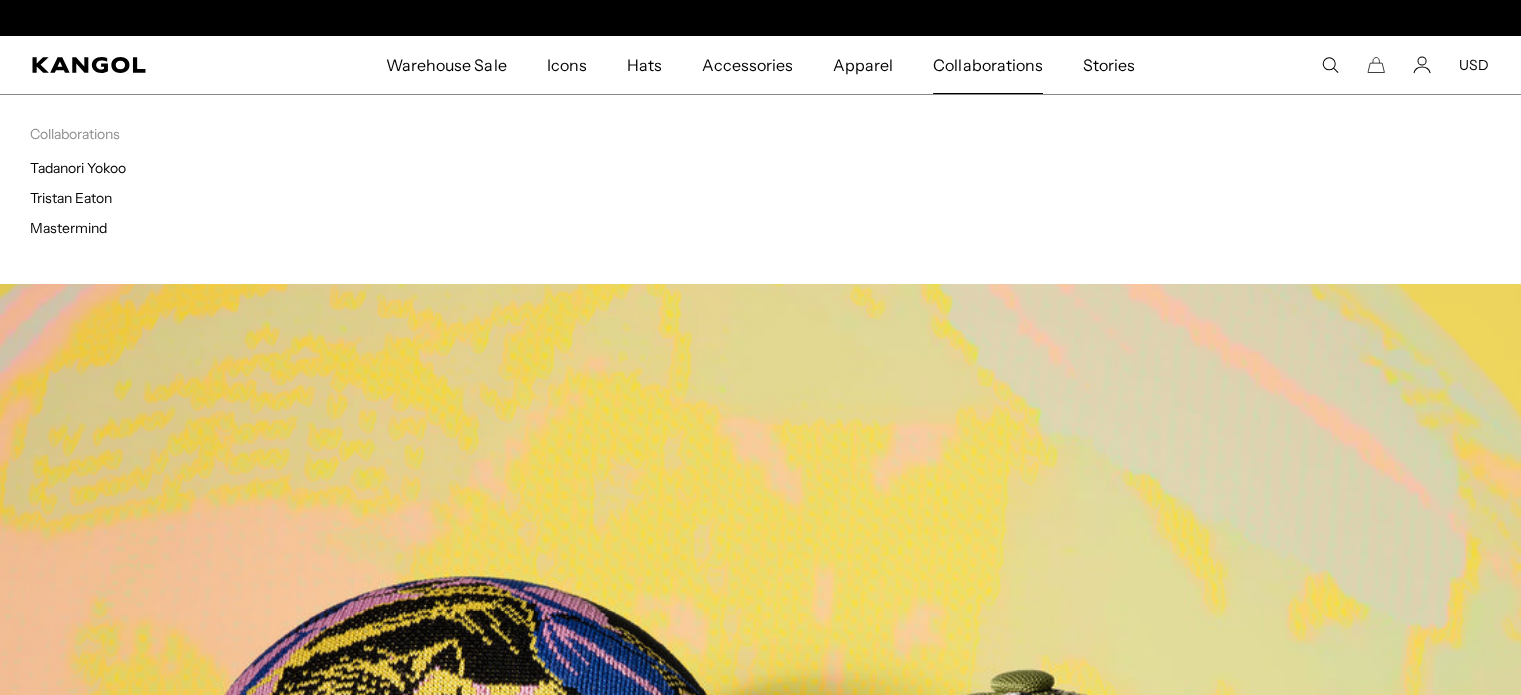 scroll, scrollTop: 0, scrollLeft: 0, axis: both 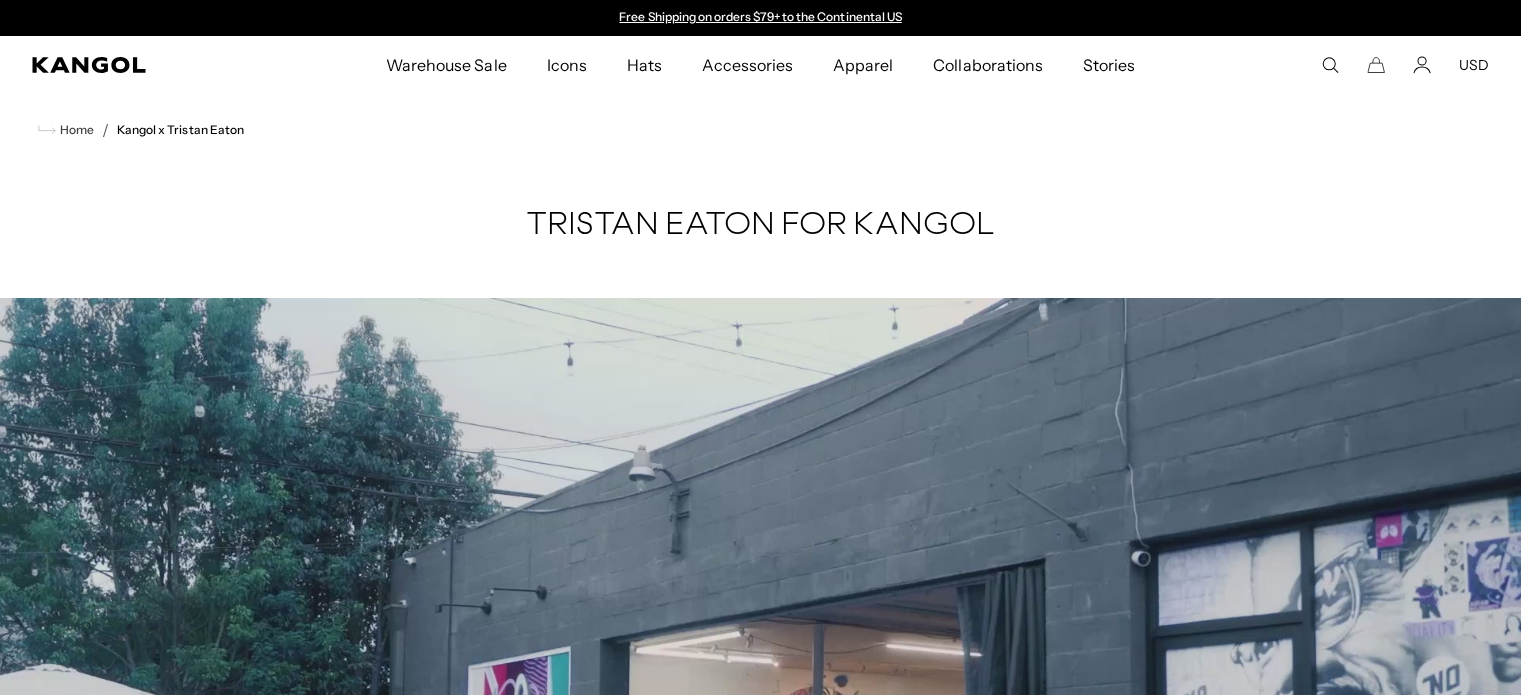 click on "Collaborations" at bounding box center [987, 65] 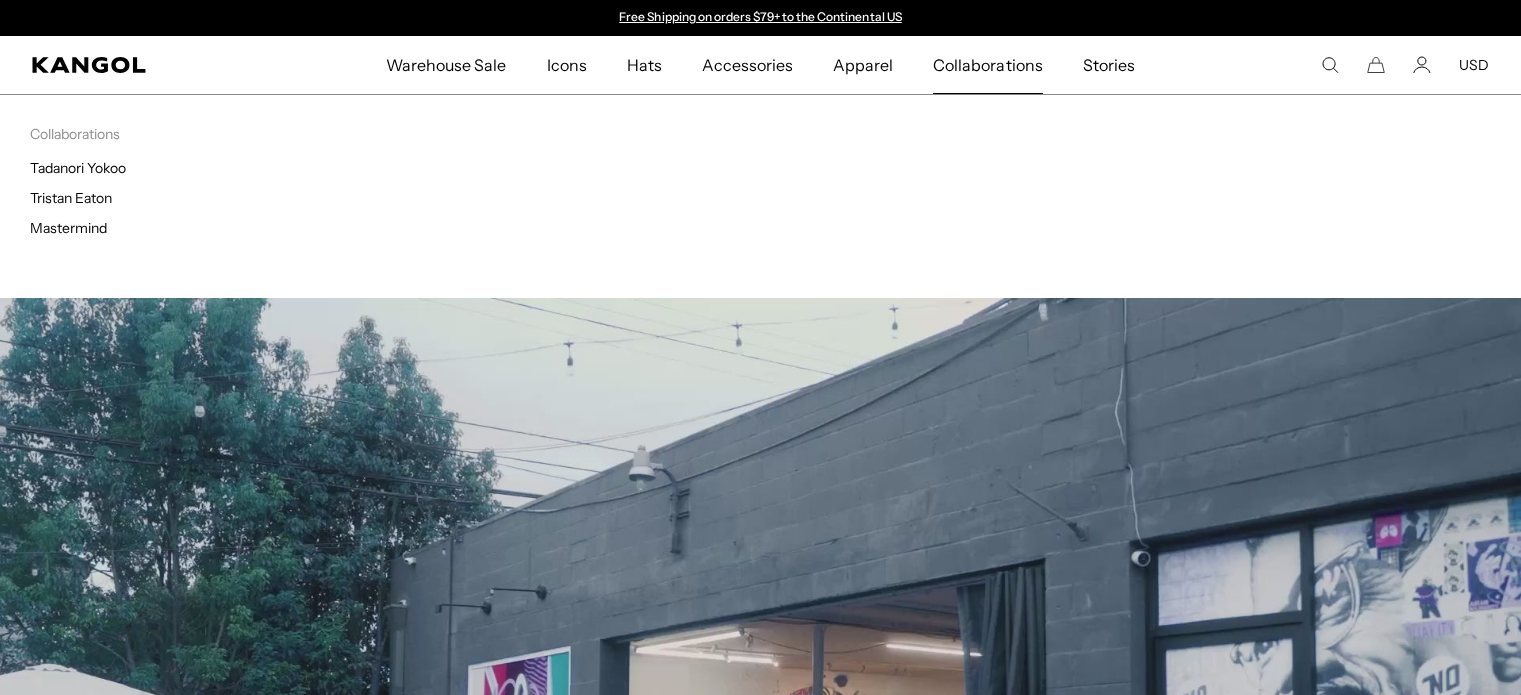 scroll, scrollTop: 0, scrollLeft: 0, axis: both 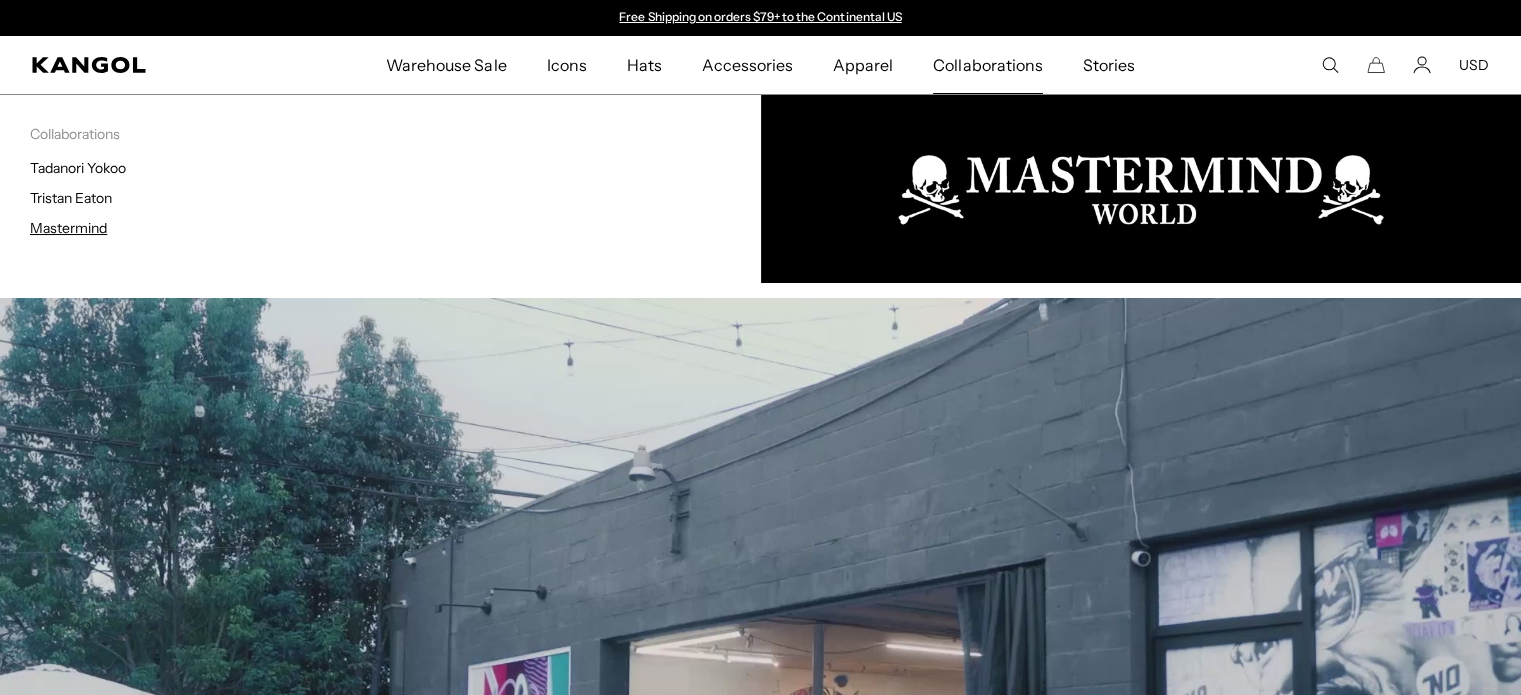 click on "Mastermind" at bounding box center (68, 228) 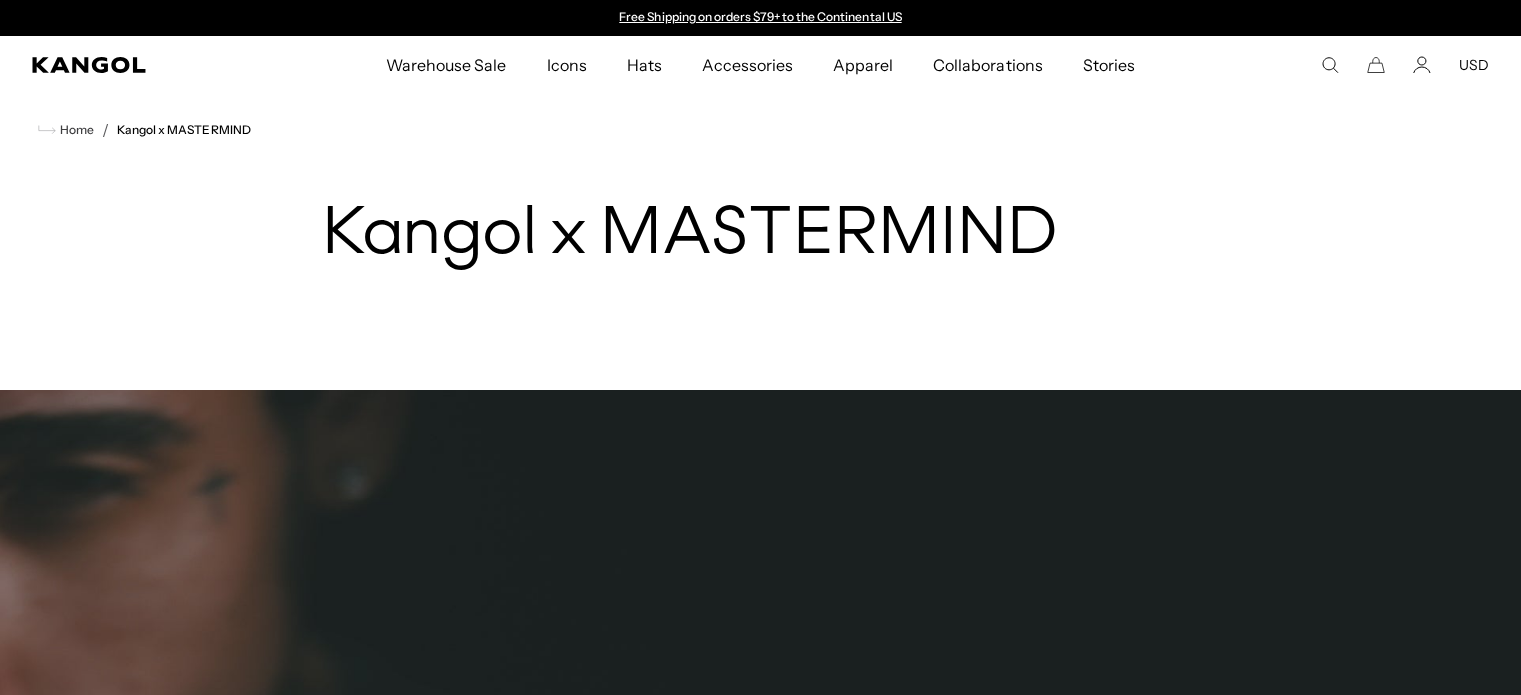 scroll, scrollTop: 0, scrollLeft: 0, axis: both 